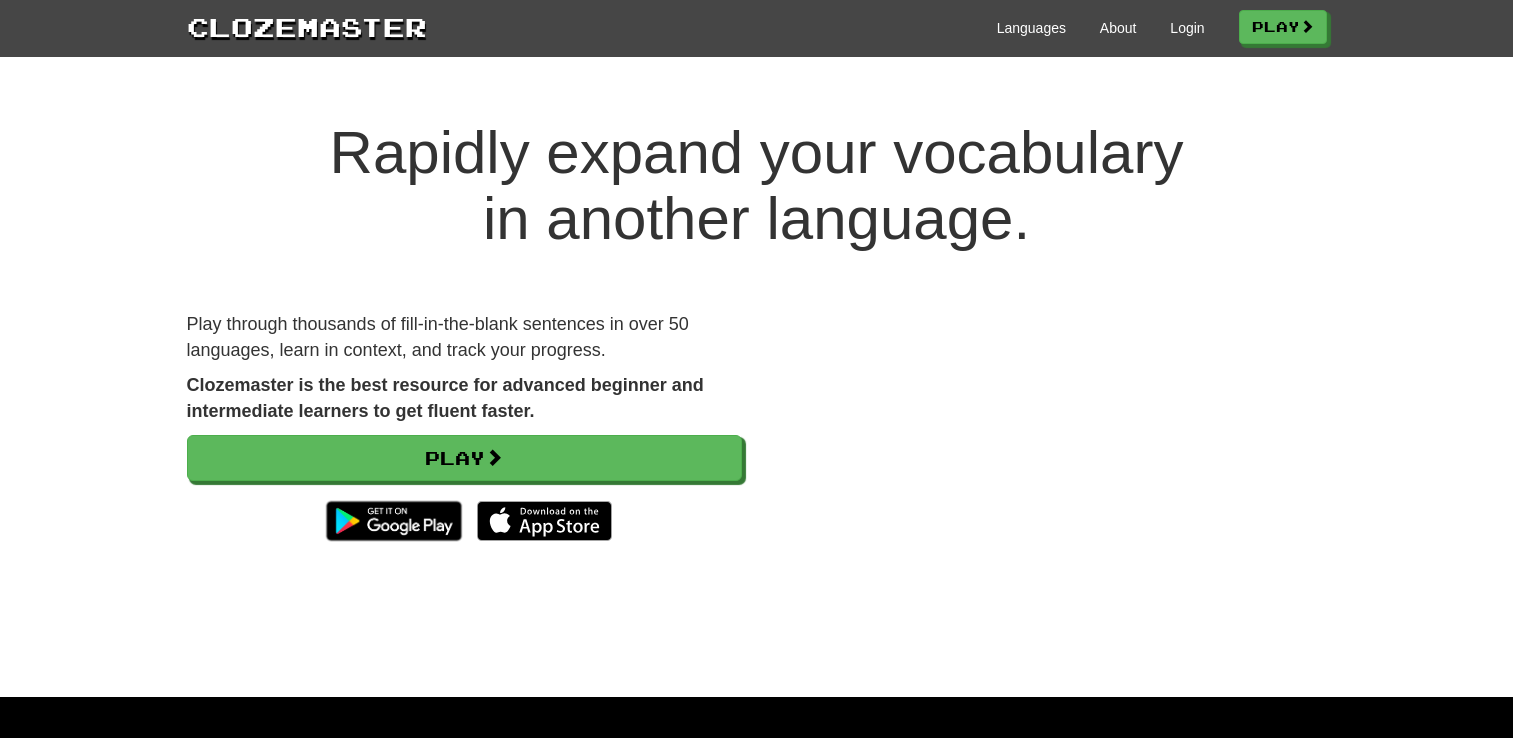 scroll, scrollTop: 0, scrollLeft: 0, axis: both 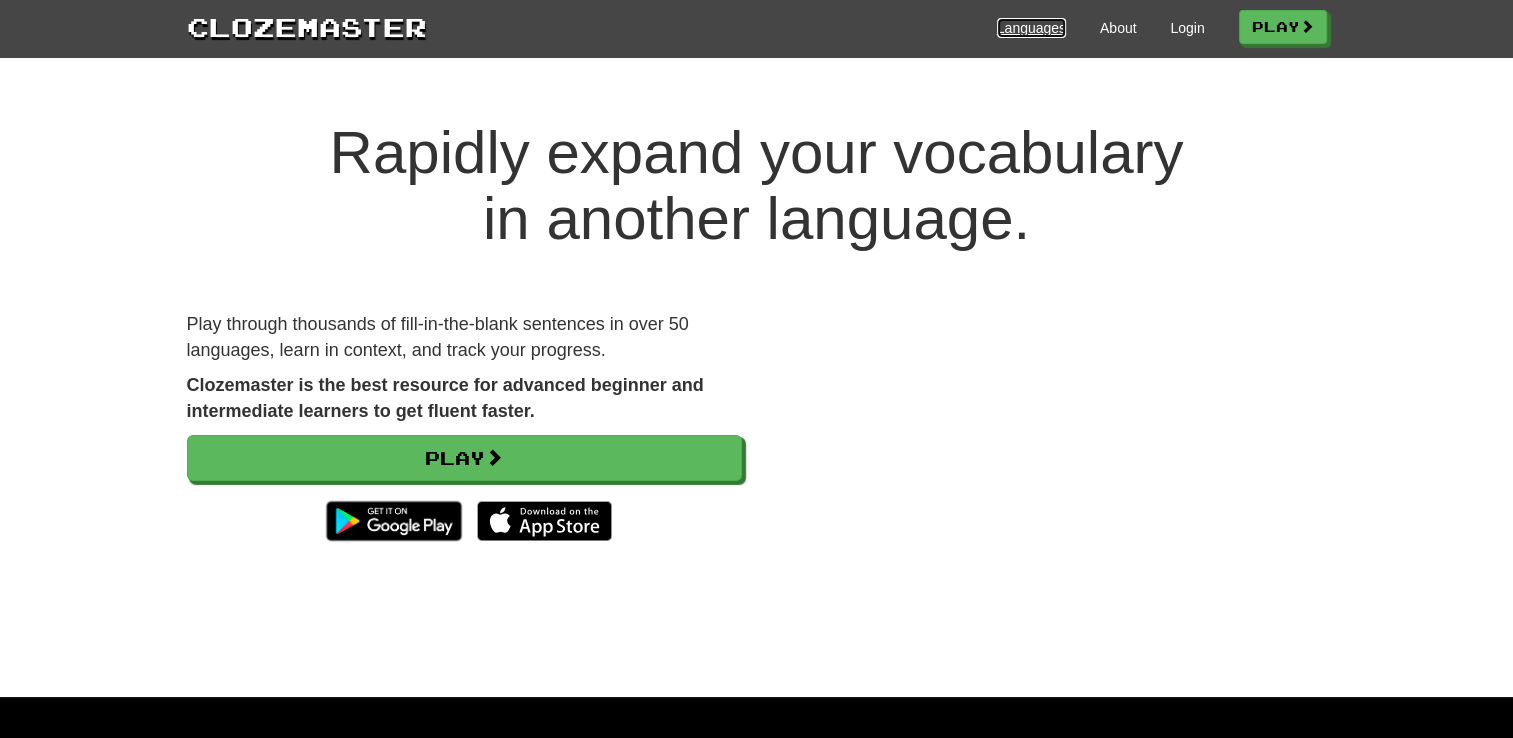 click on "Languages" at bounding box center [1031, 28] 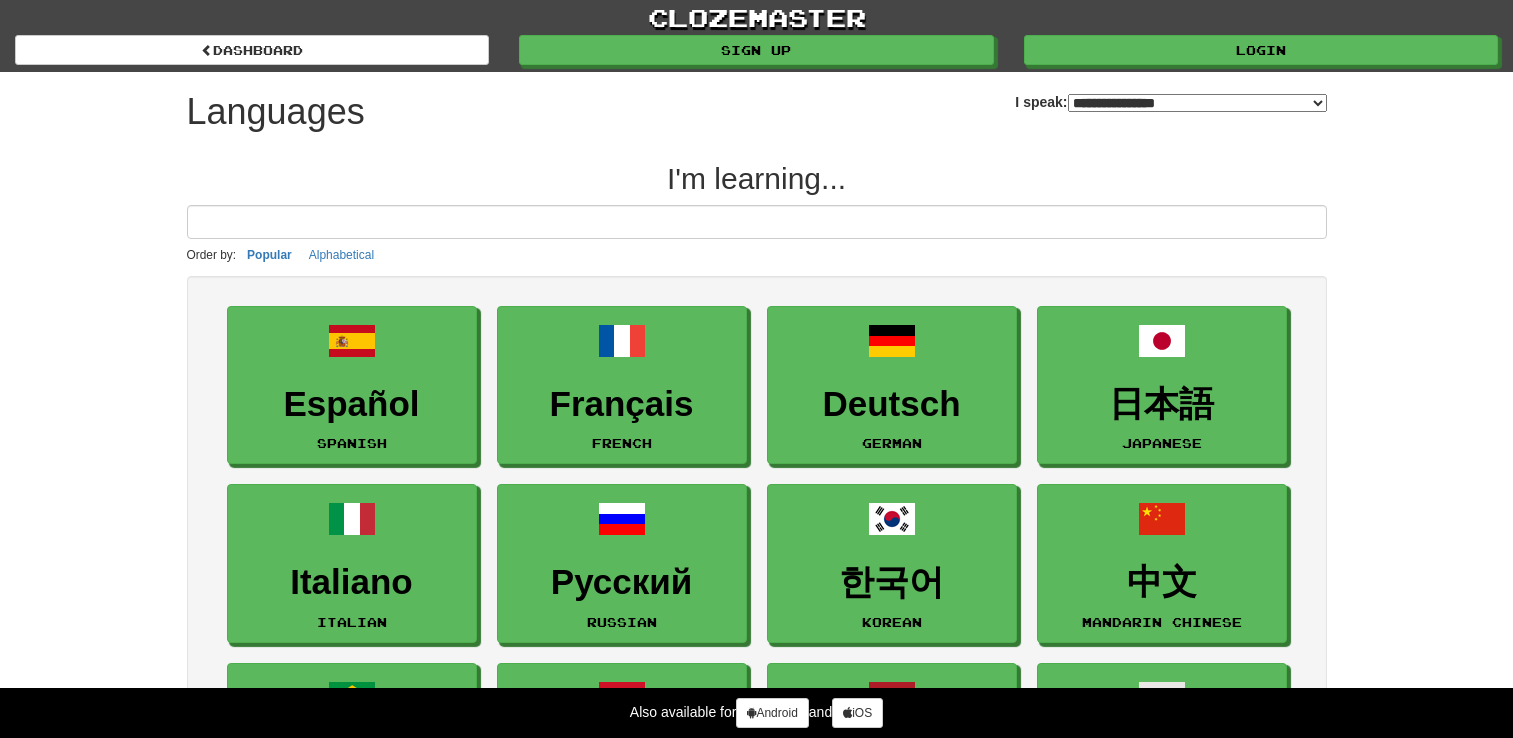 select on "*******" 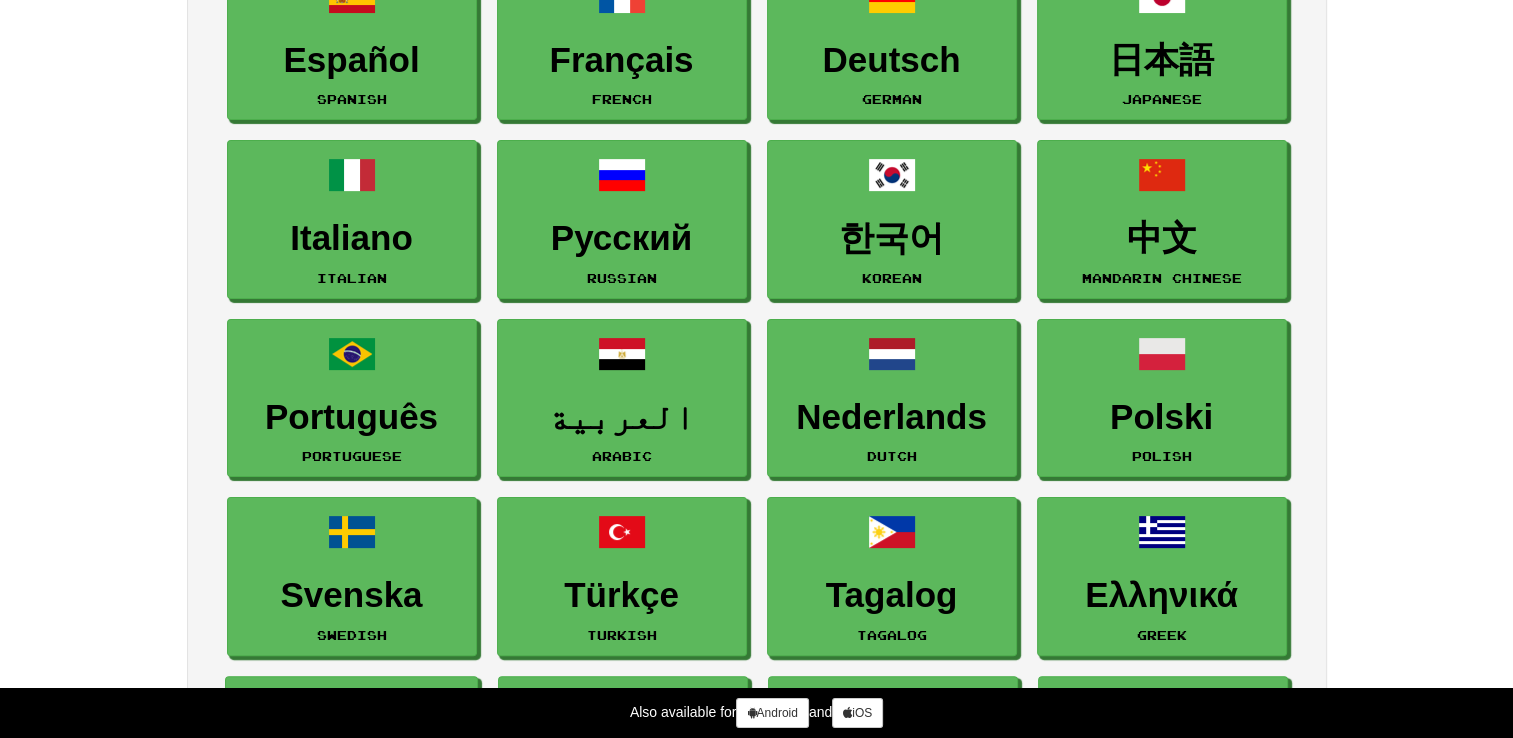 scroll, scrollTop: 300, scrollLeft: 0, axis: vertical 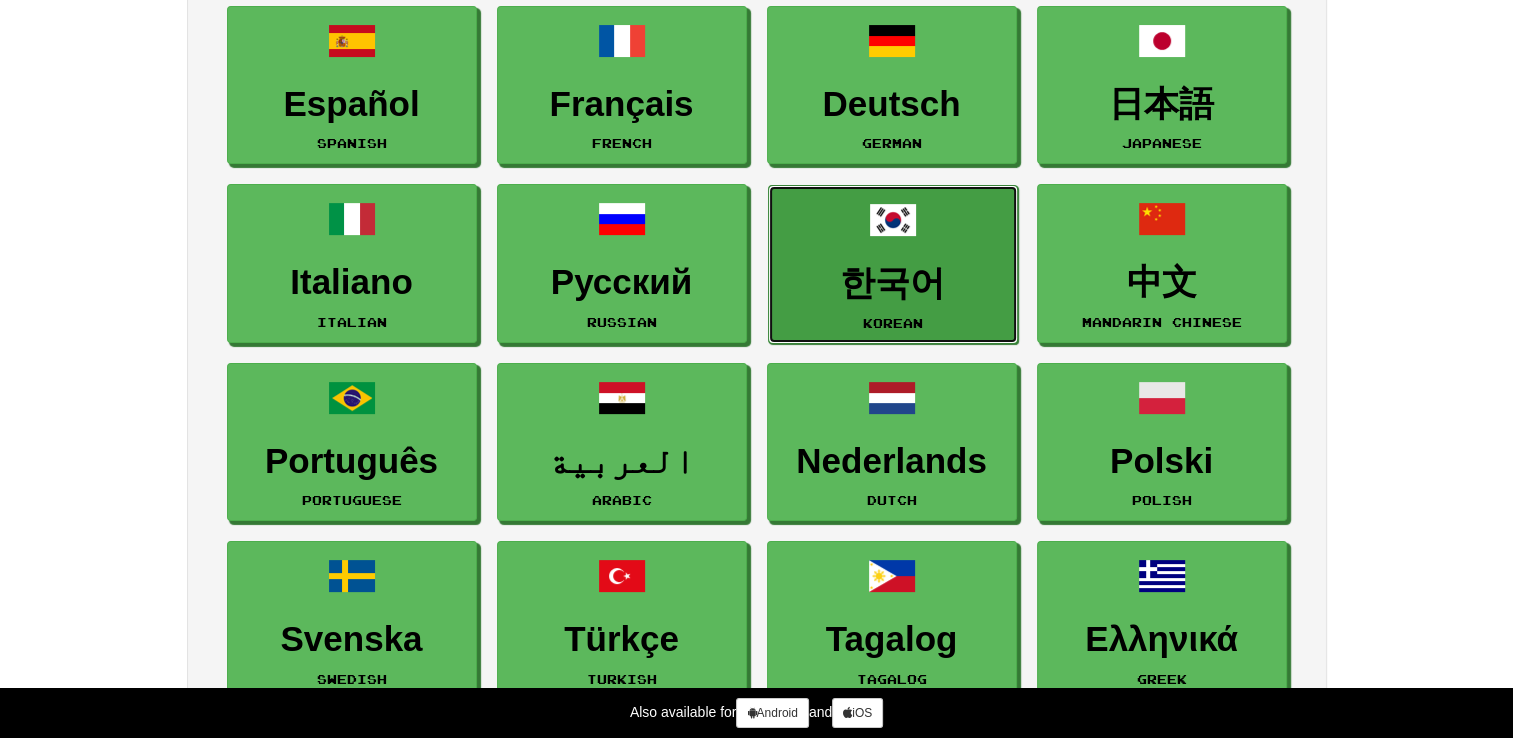 click on "한국어 Korean" at bounding box center (893, 264) 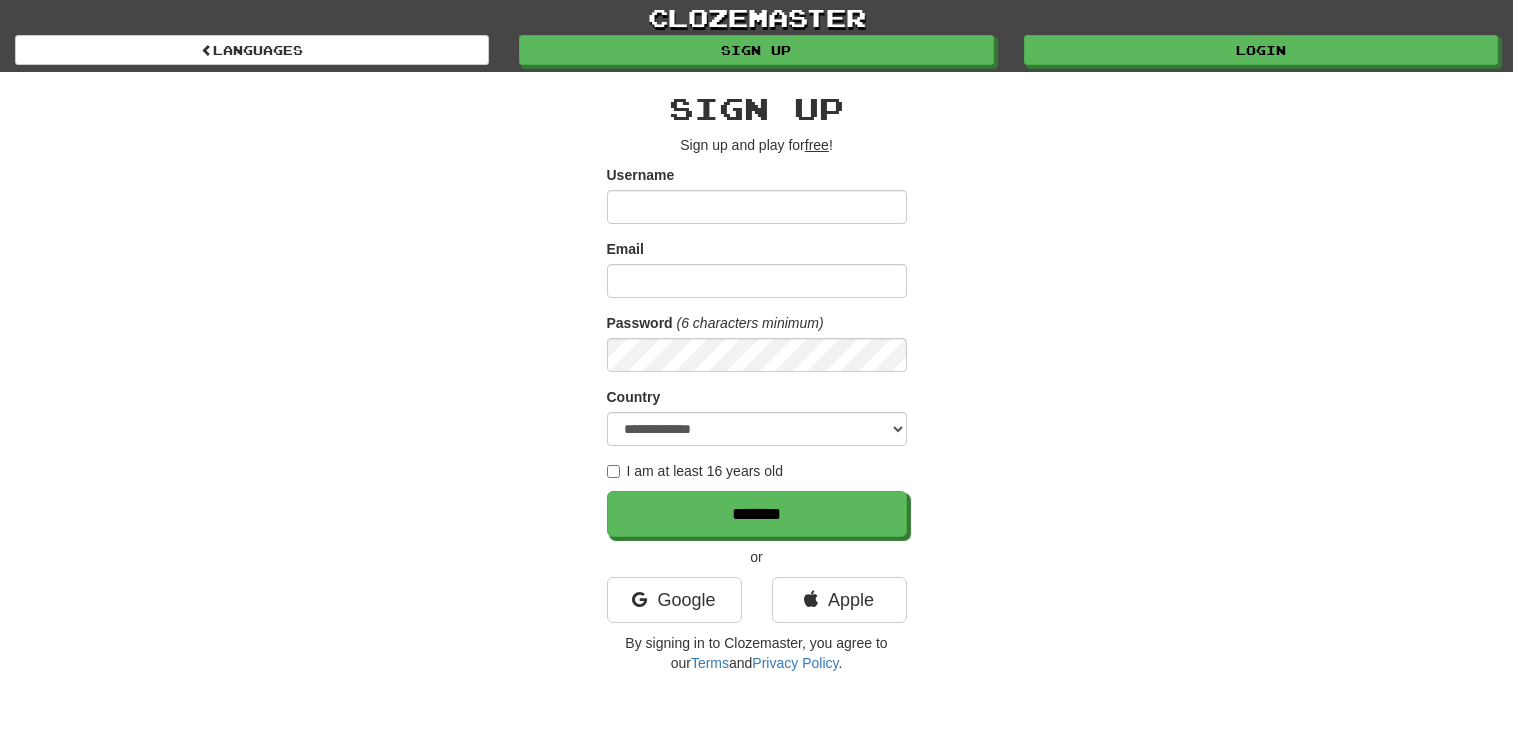 scroll, scrollTop: 0, scrollLeft: 0, axis: both 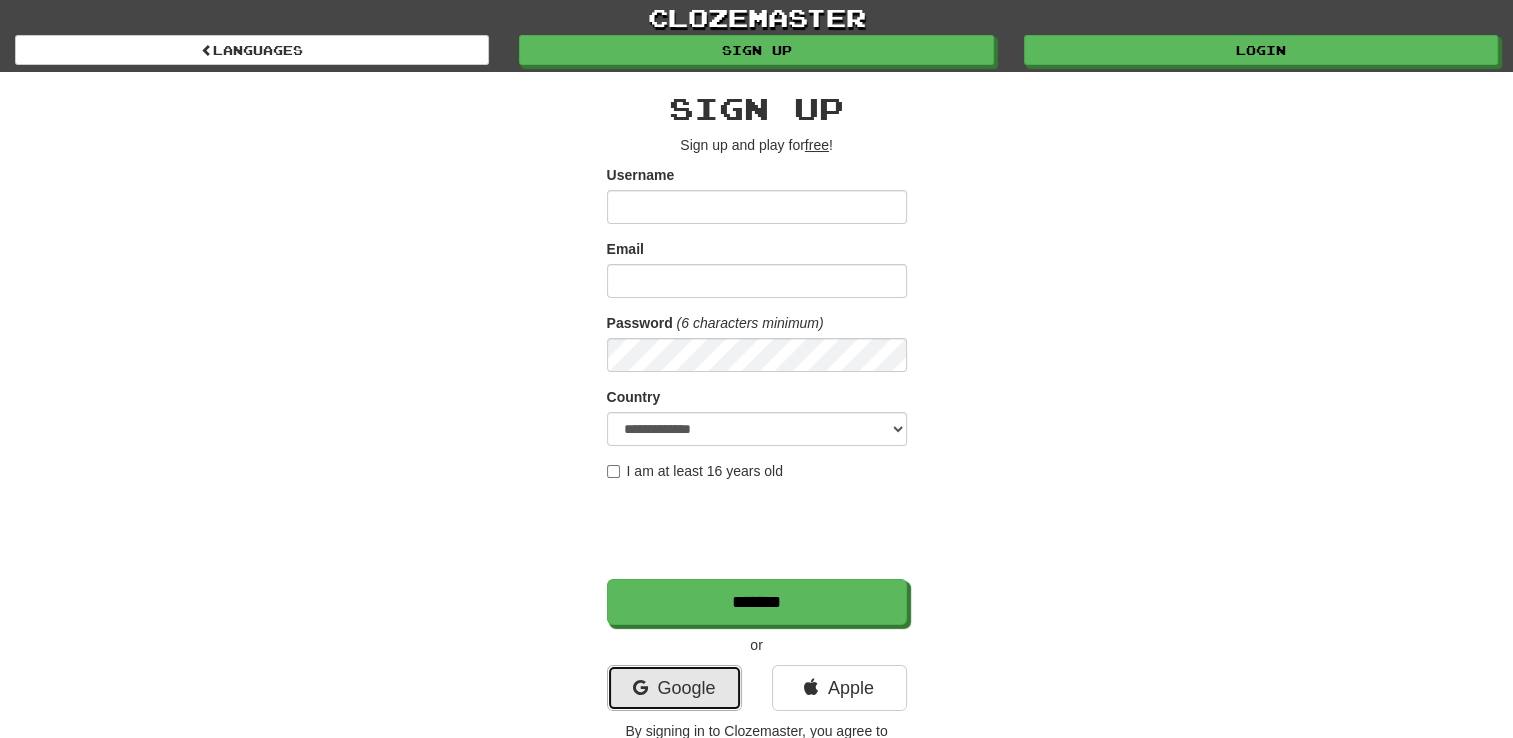 click at bounding box center (639, 688) 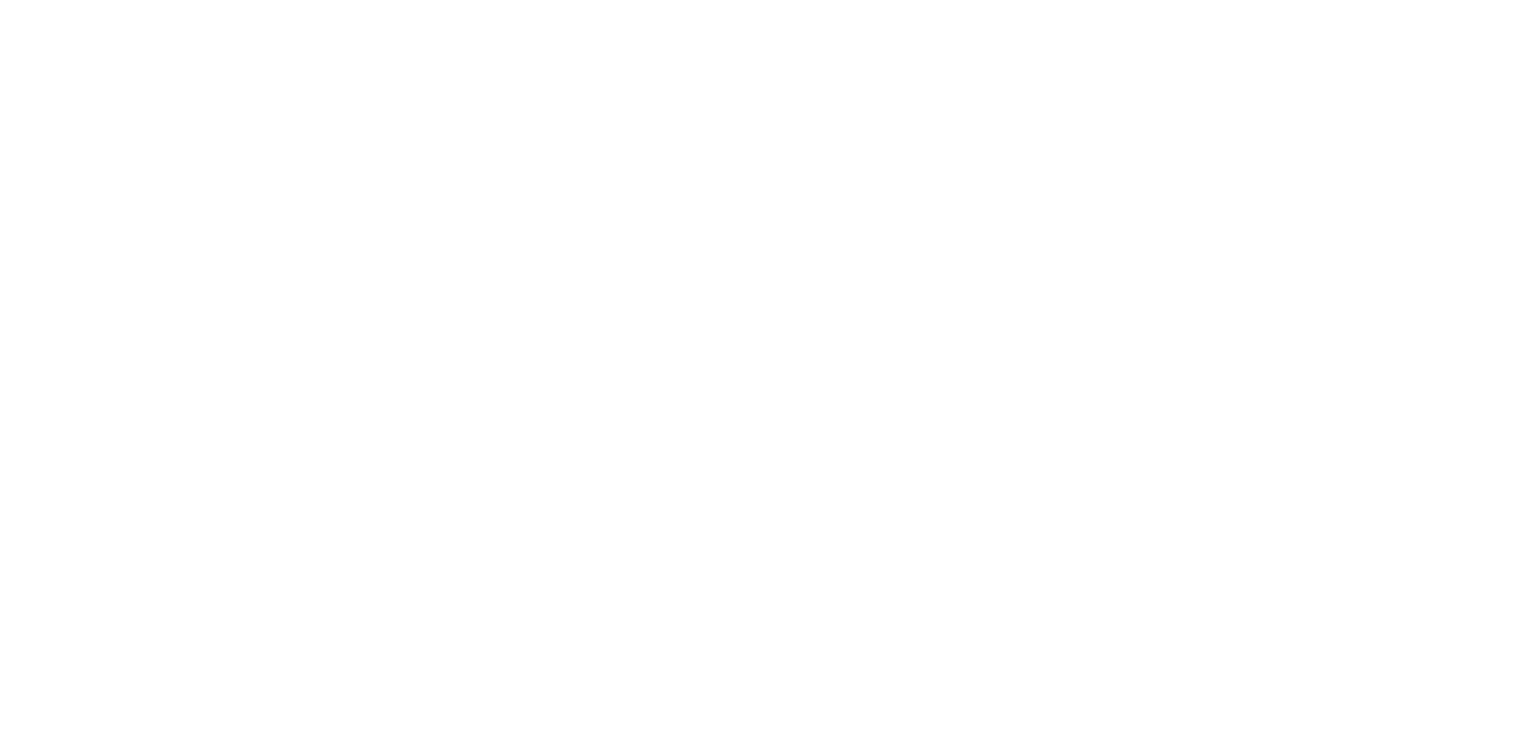 scroll, scrollTop: 0, scrollLeft: 0, axis: both 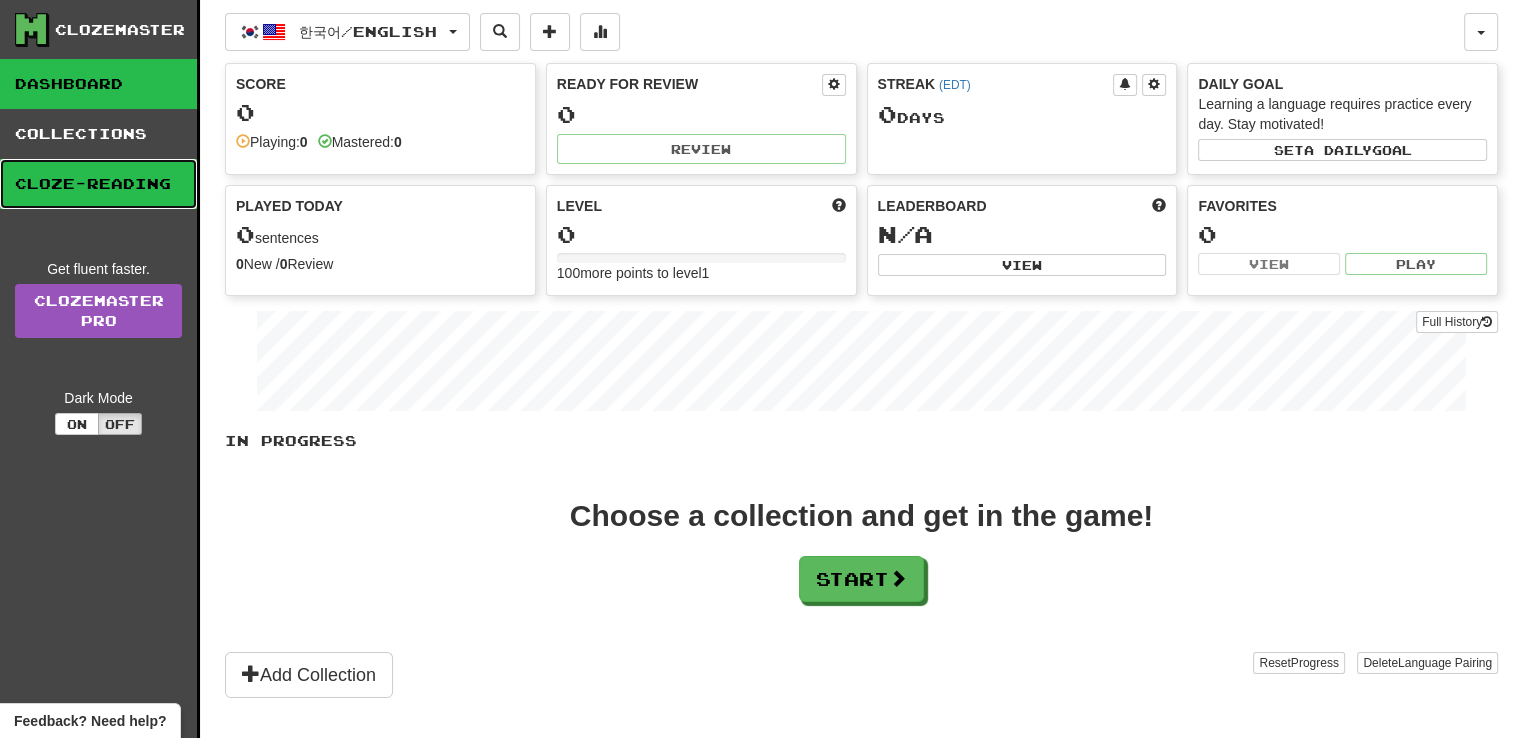 click on "Cloze-Reading" at bounding box center (98, 184) 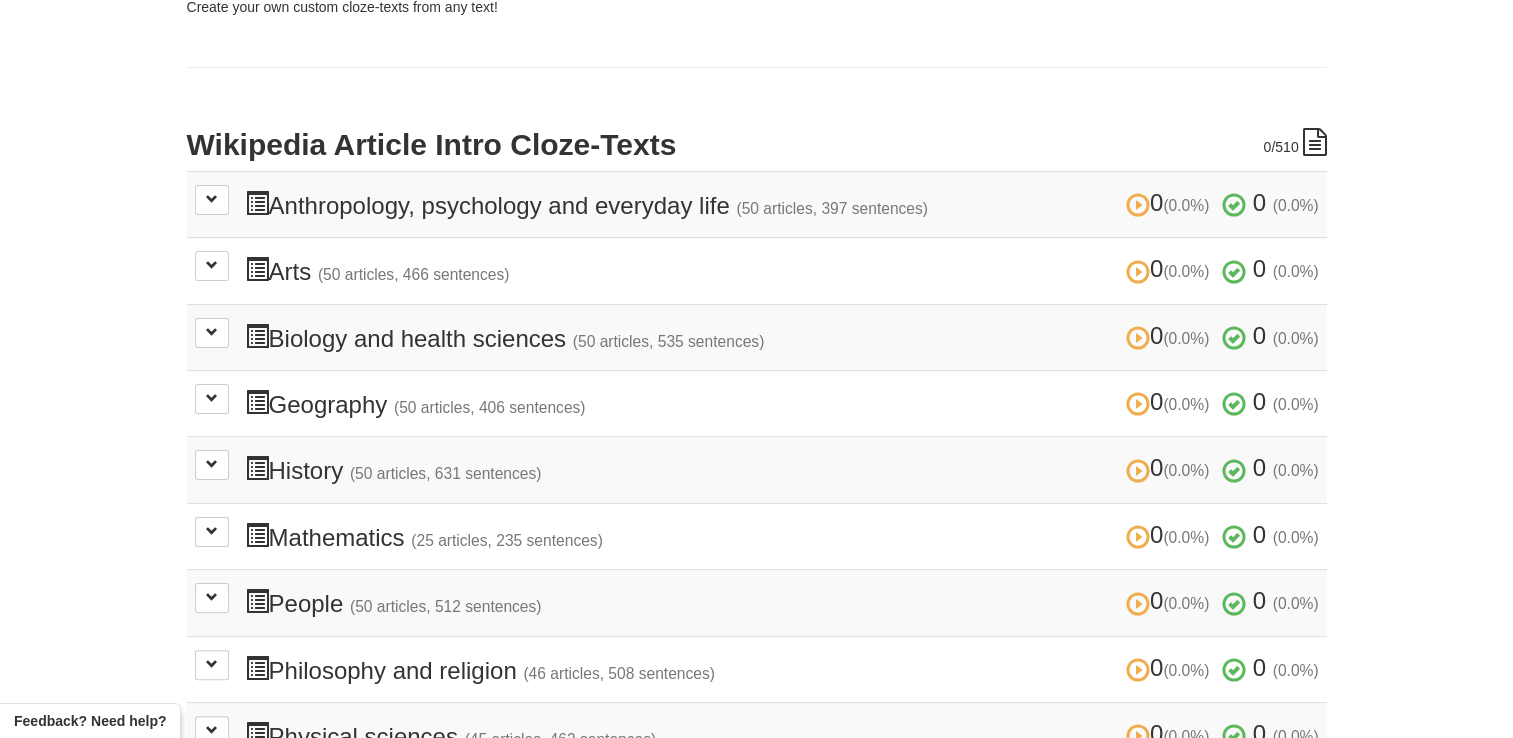 scroll, scrollTop: 0, scrollLeft: 0, axis: both 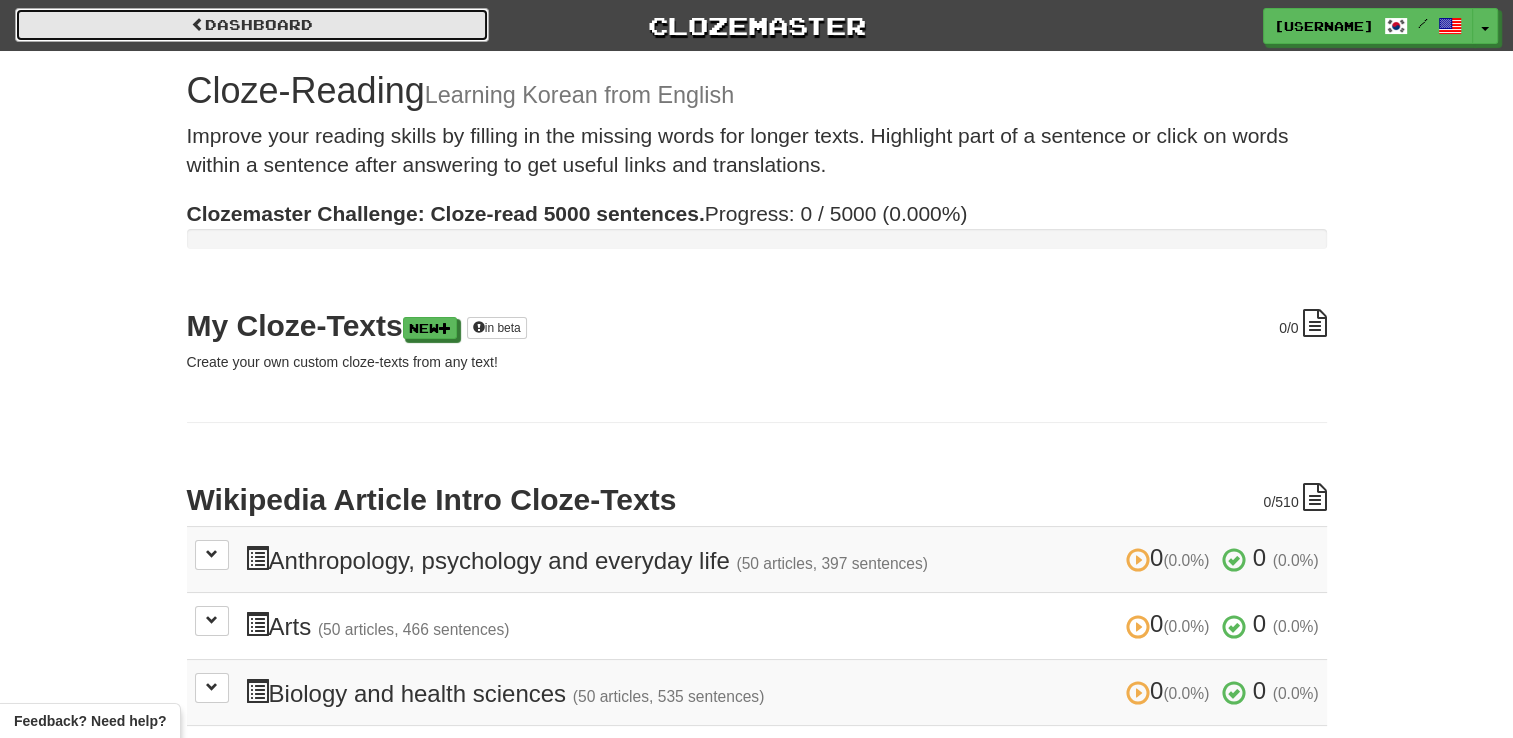 click on "Dashboard" at bounding box center (252, 25) 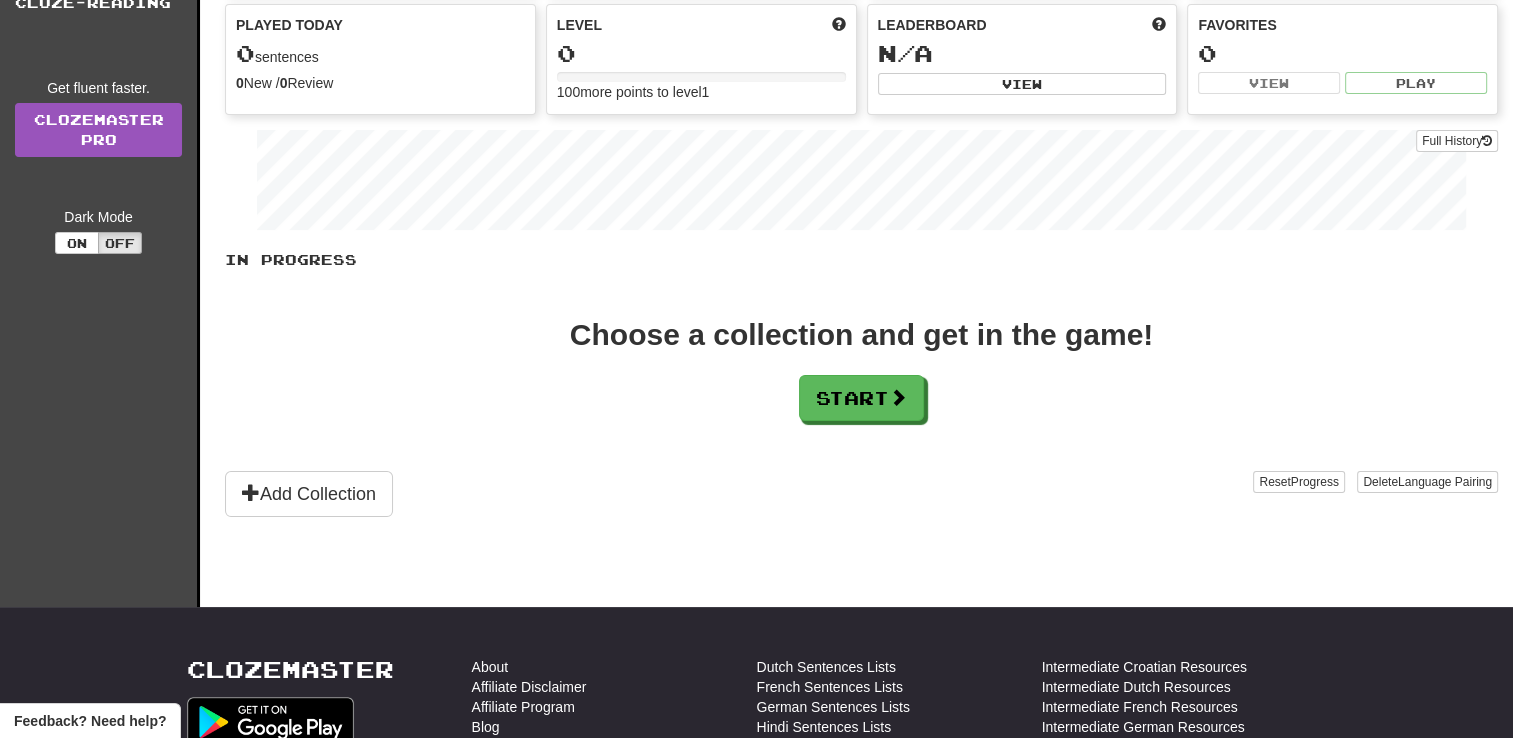 scroll, scrollTop: 200, scrollLeft: 0, axis: vertical 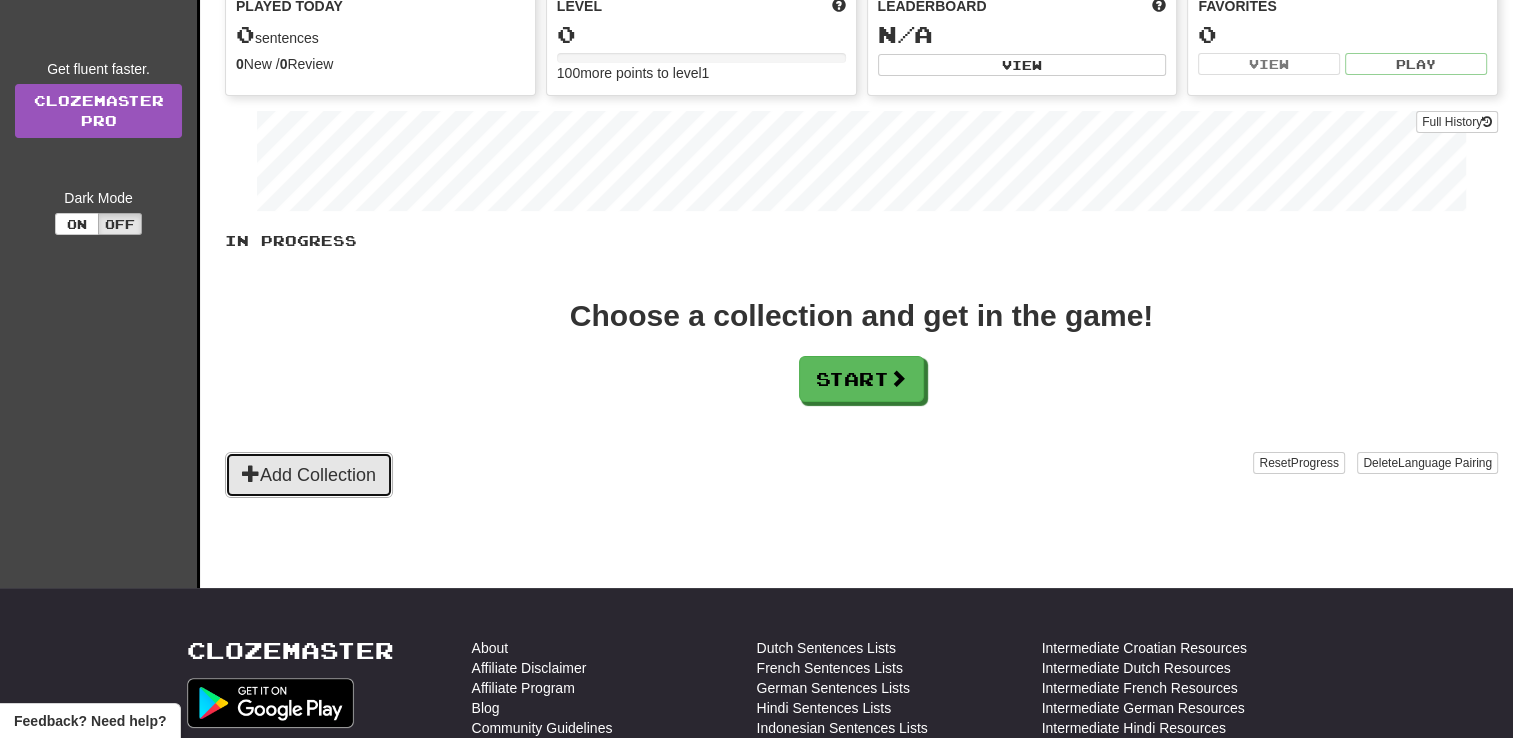 click on "Add Collection" at bounding box center (309, 475) 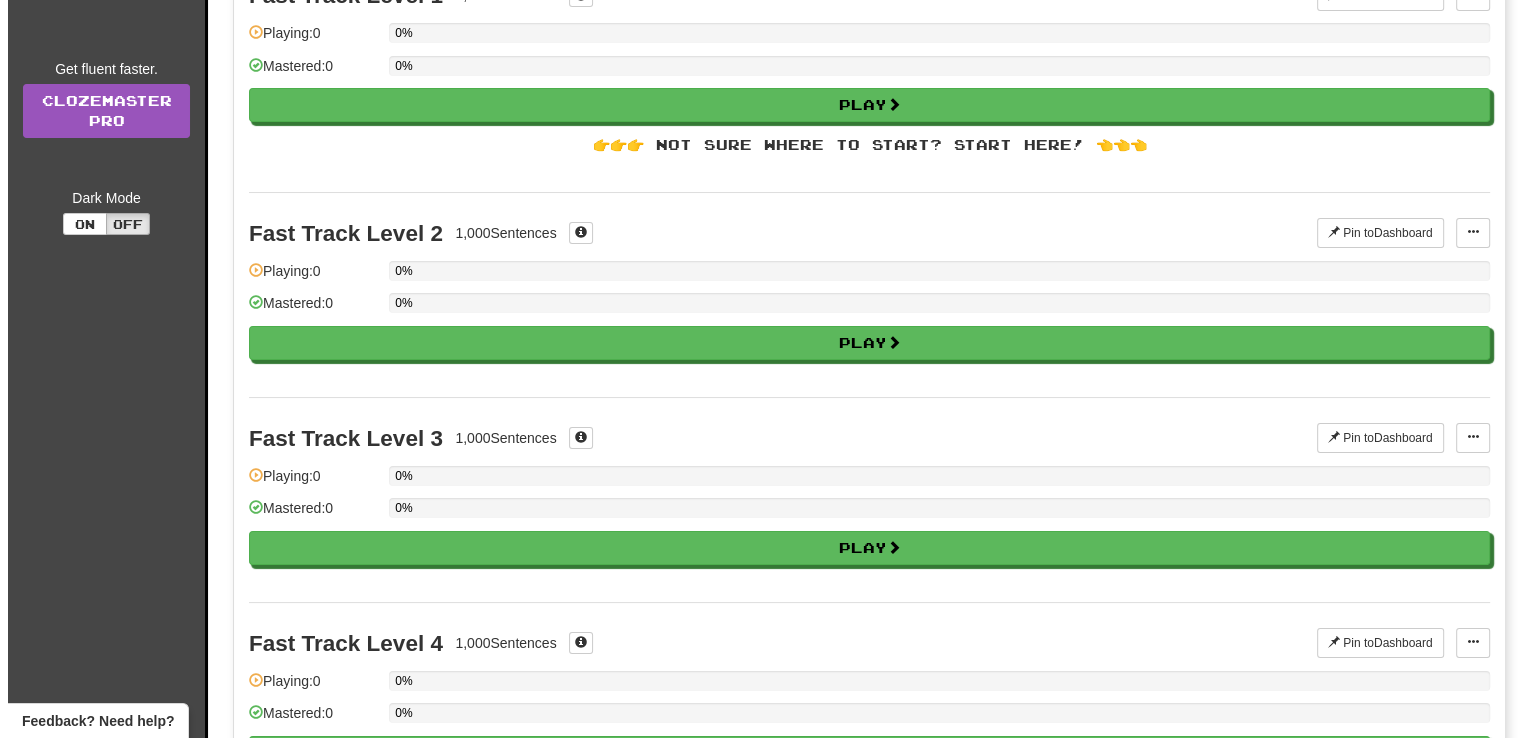 scroll, scrollTop: 0, scrollLeft: 0, axis: both 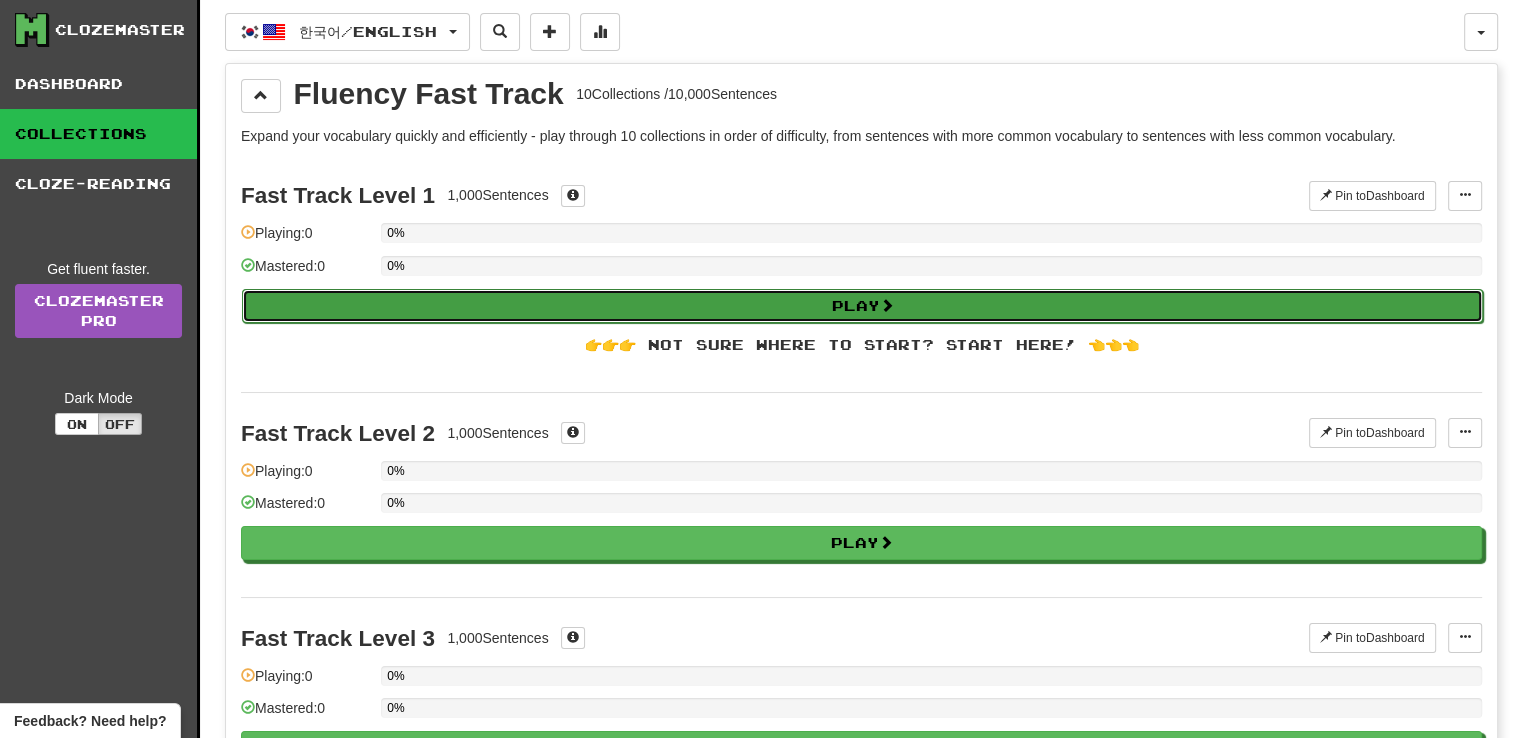 click on "Play" at bounding box center [862, 306] 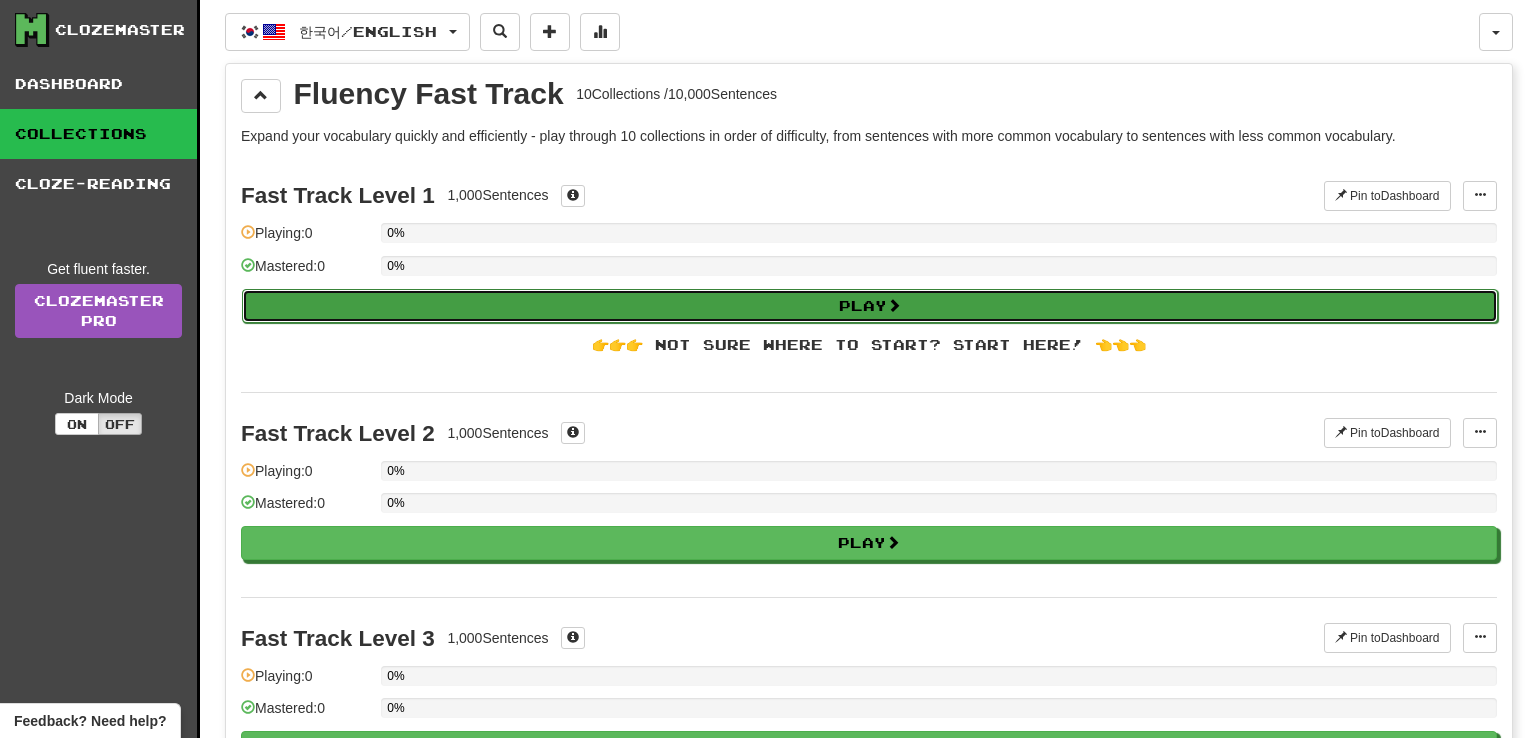 select on "**" 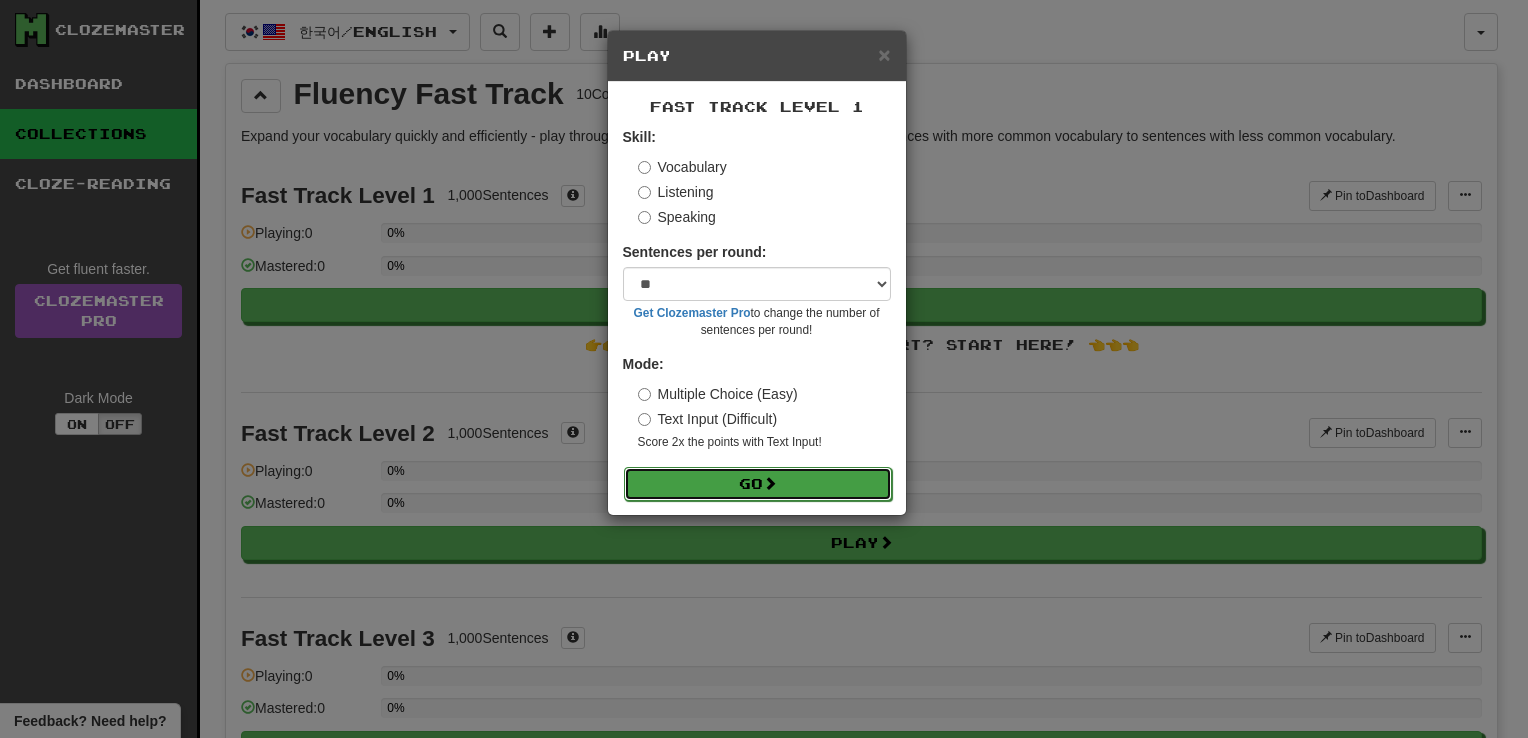 click on "Go" at bounding box center [758, 484] 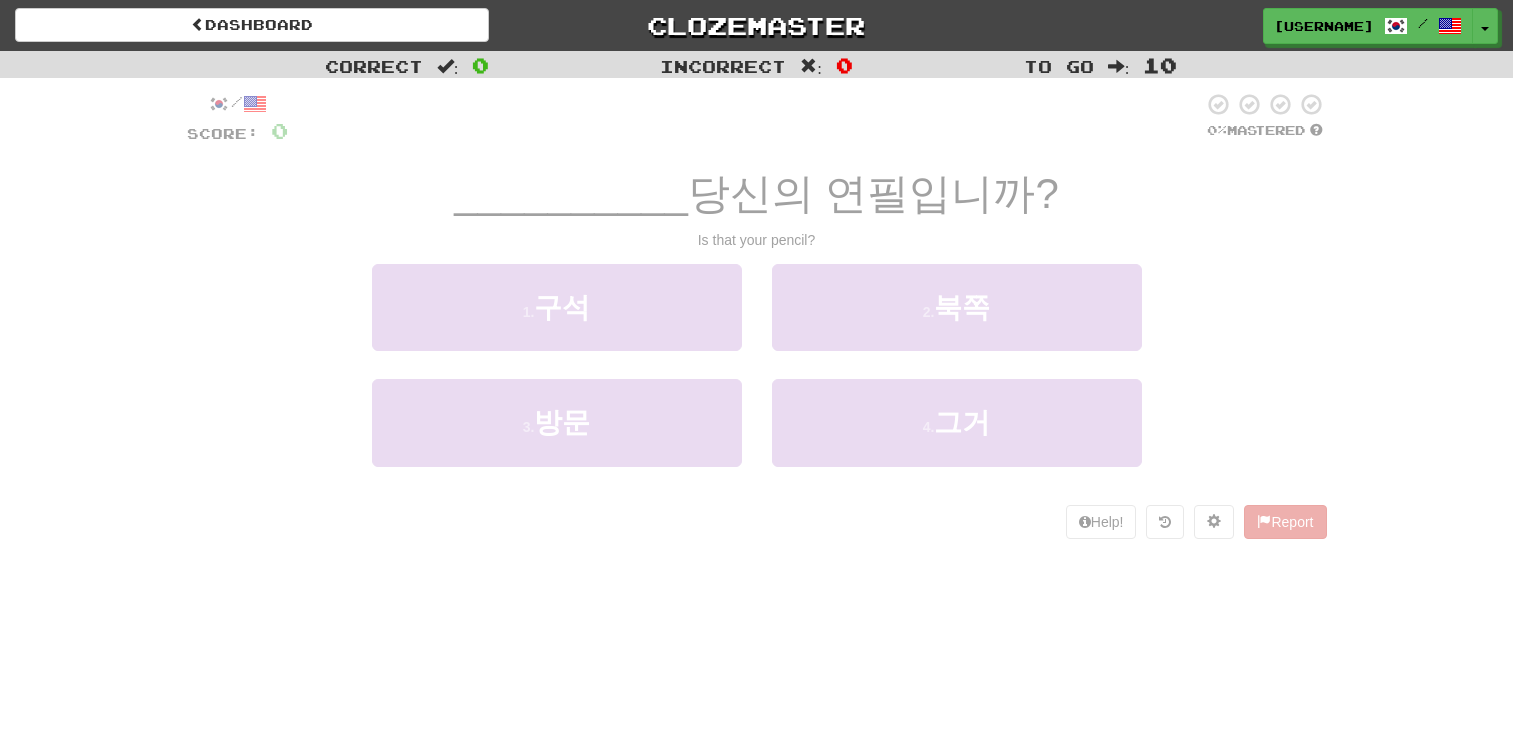 scroll, scrollTop: 0, scrollLeft: 0, axis: both 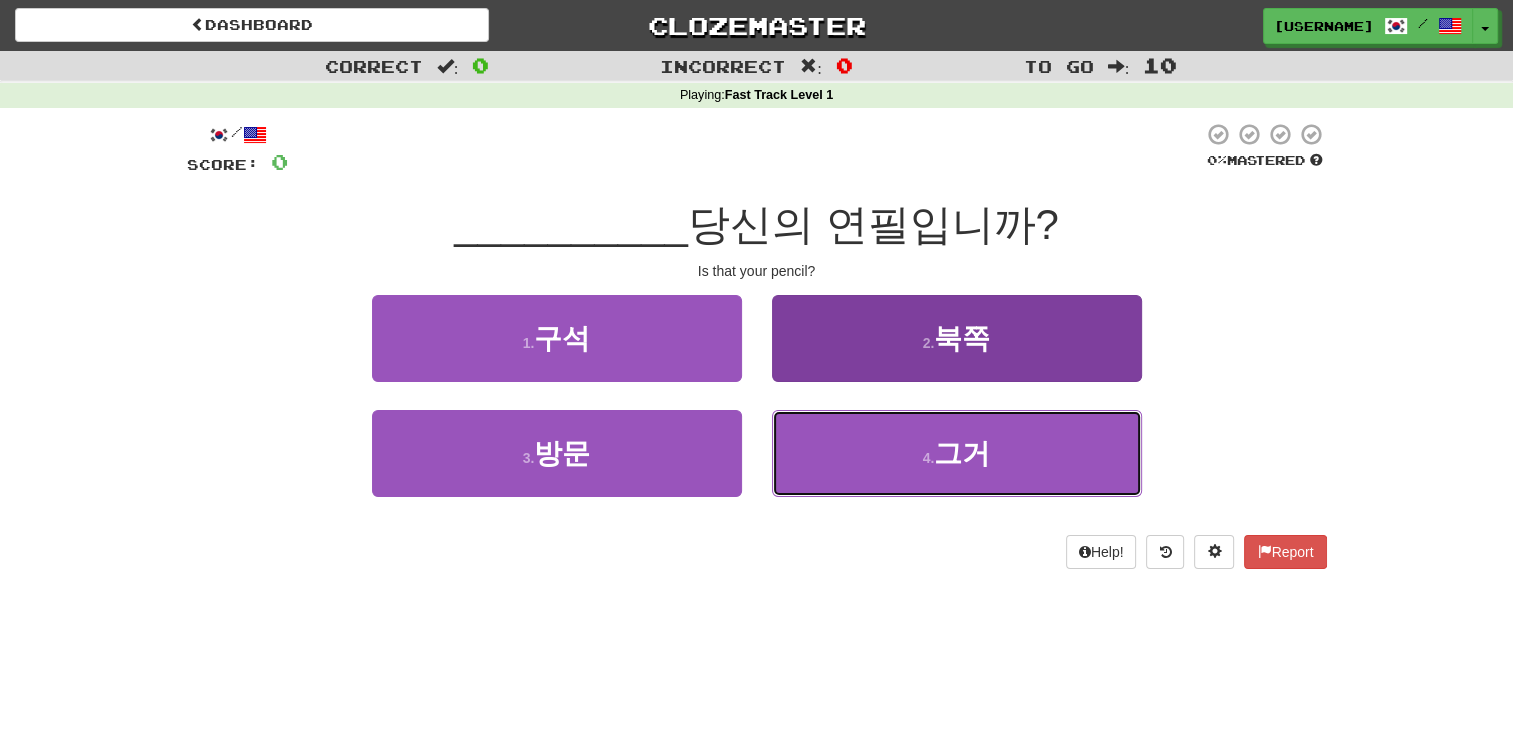 click on "그거" at bounding box center (962, 453) 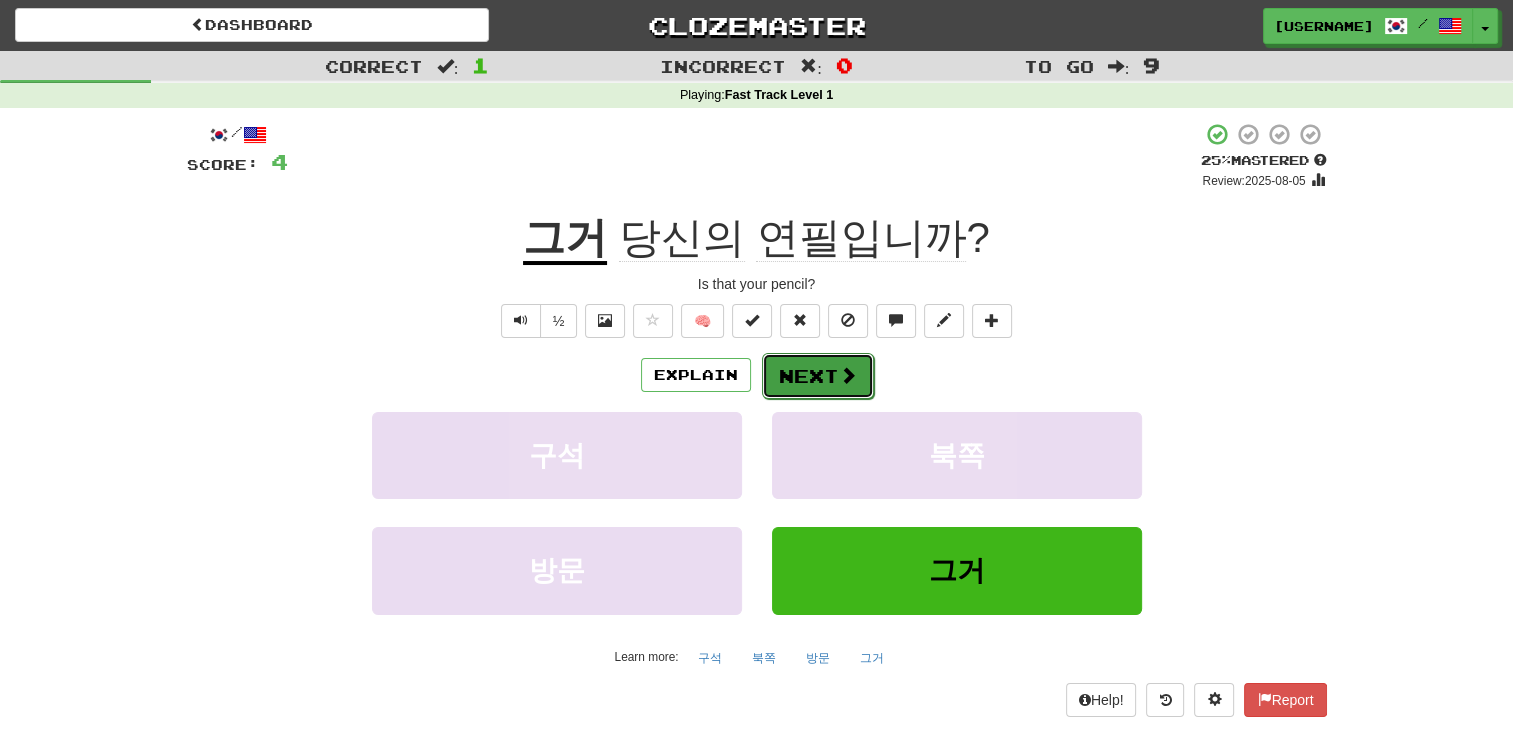 click on "Next" at bounding box center [818, 376] 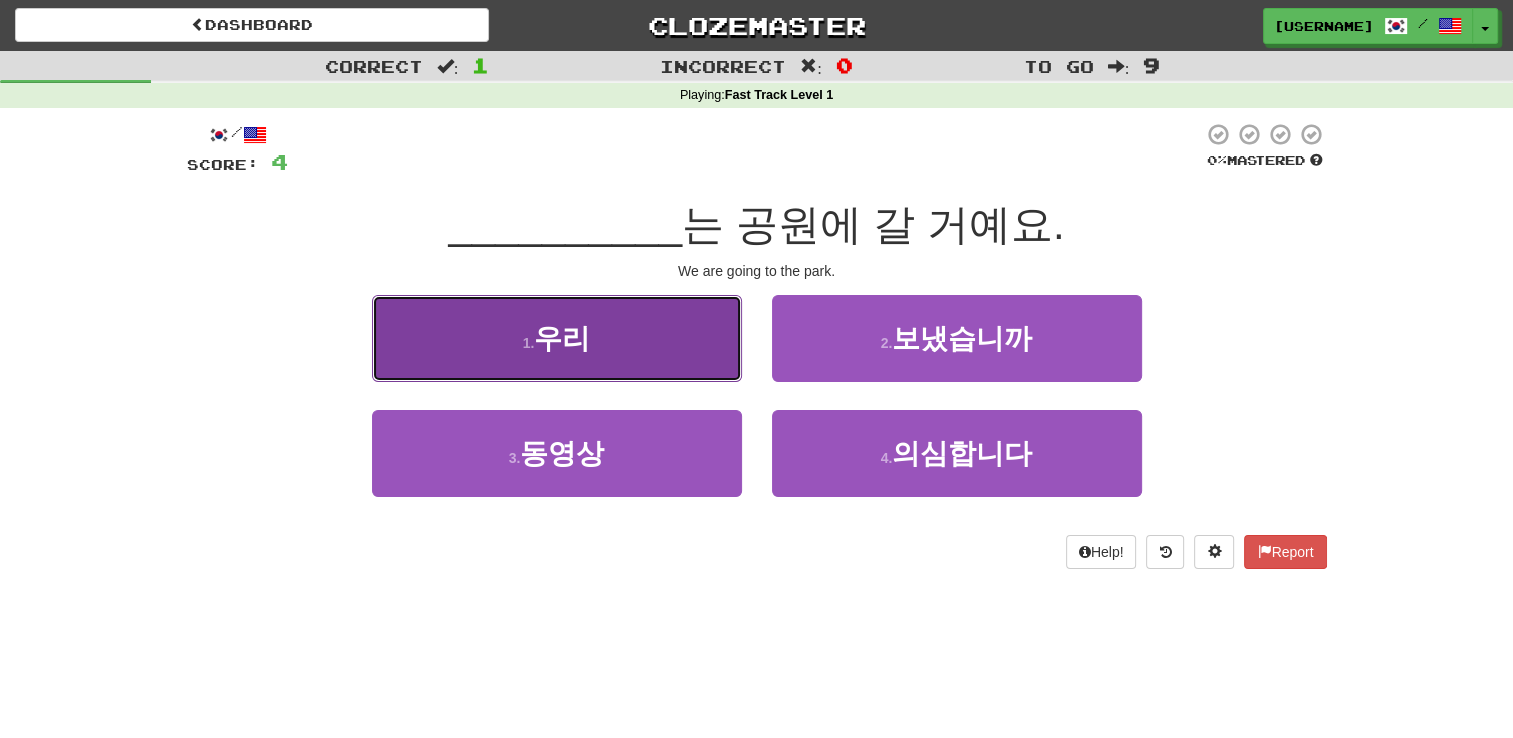 click on "1 .  우리" at bounding box center [557, 338] 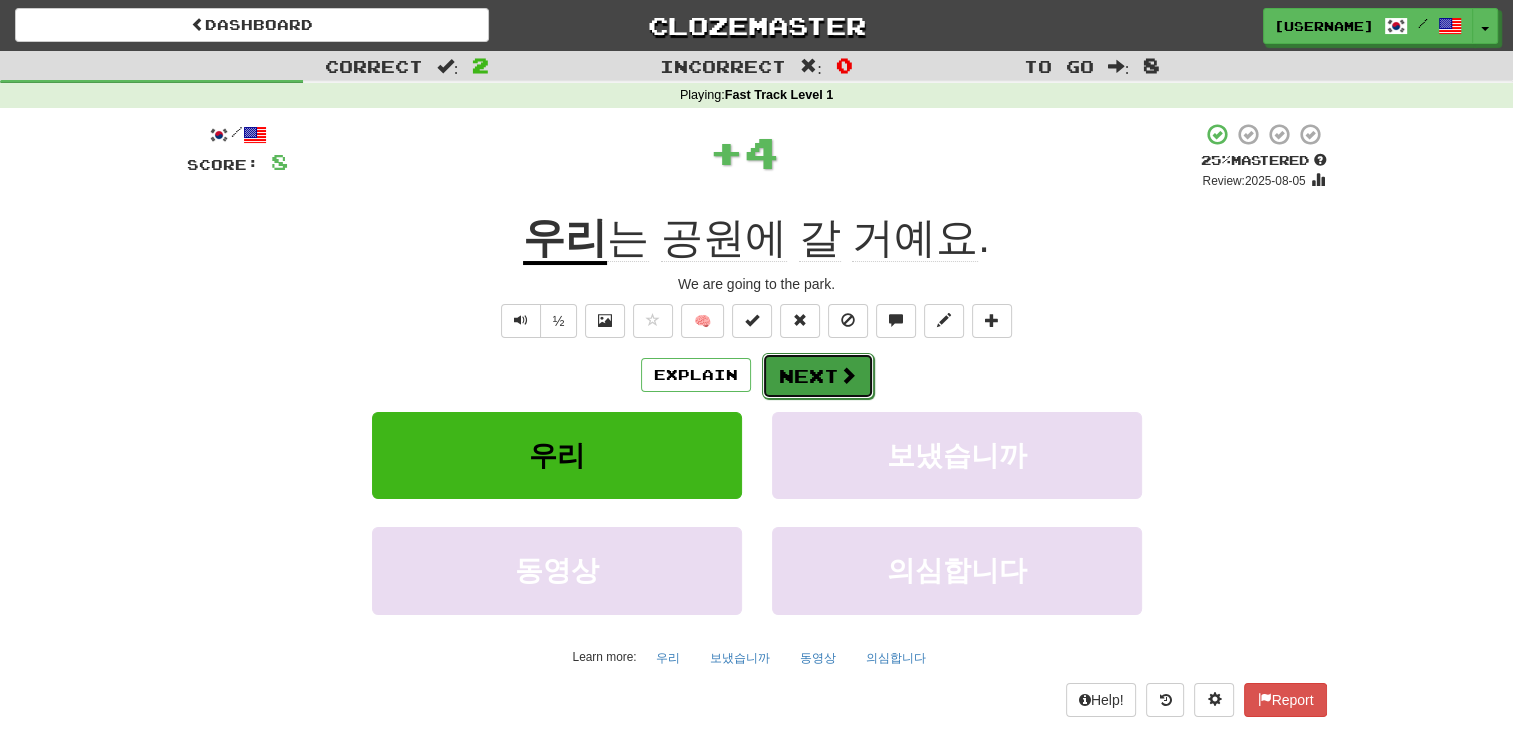 click on "Next" at bounding box center [818, 376] 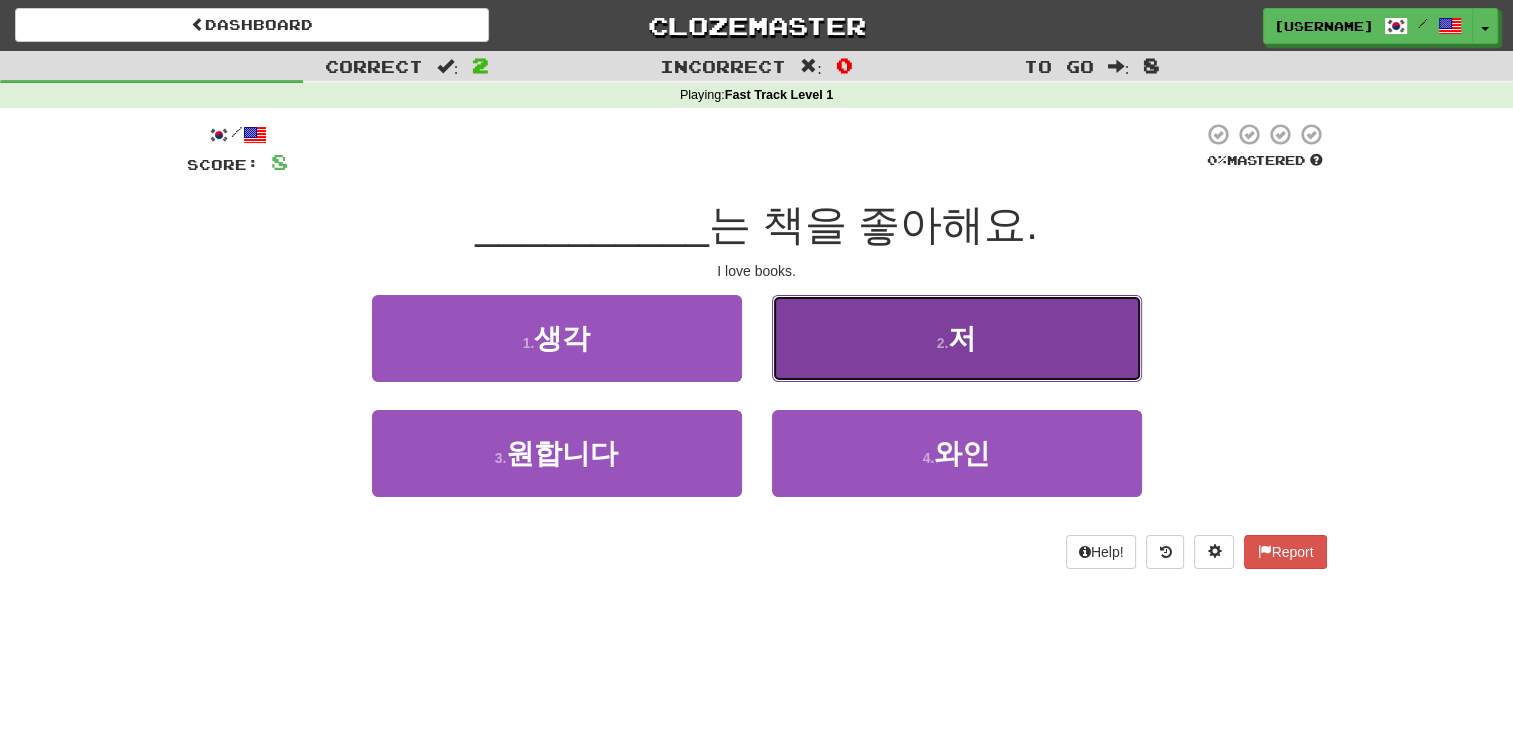 click on "2 .  저" at bounding box center [957, 338] 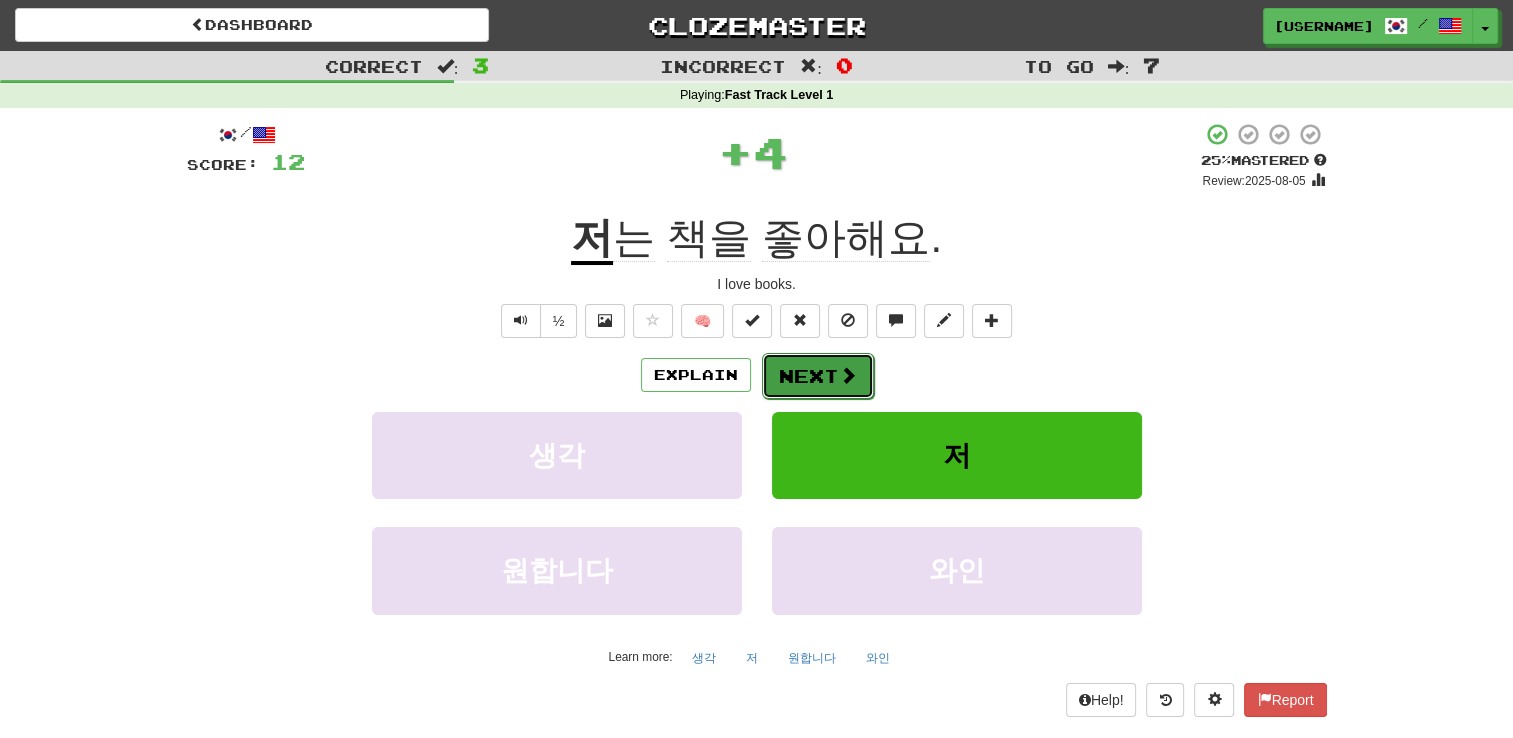 click at bounding box center (848, 375) 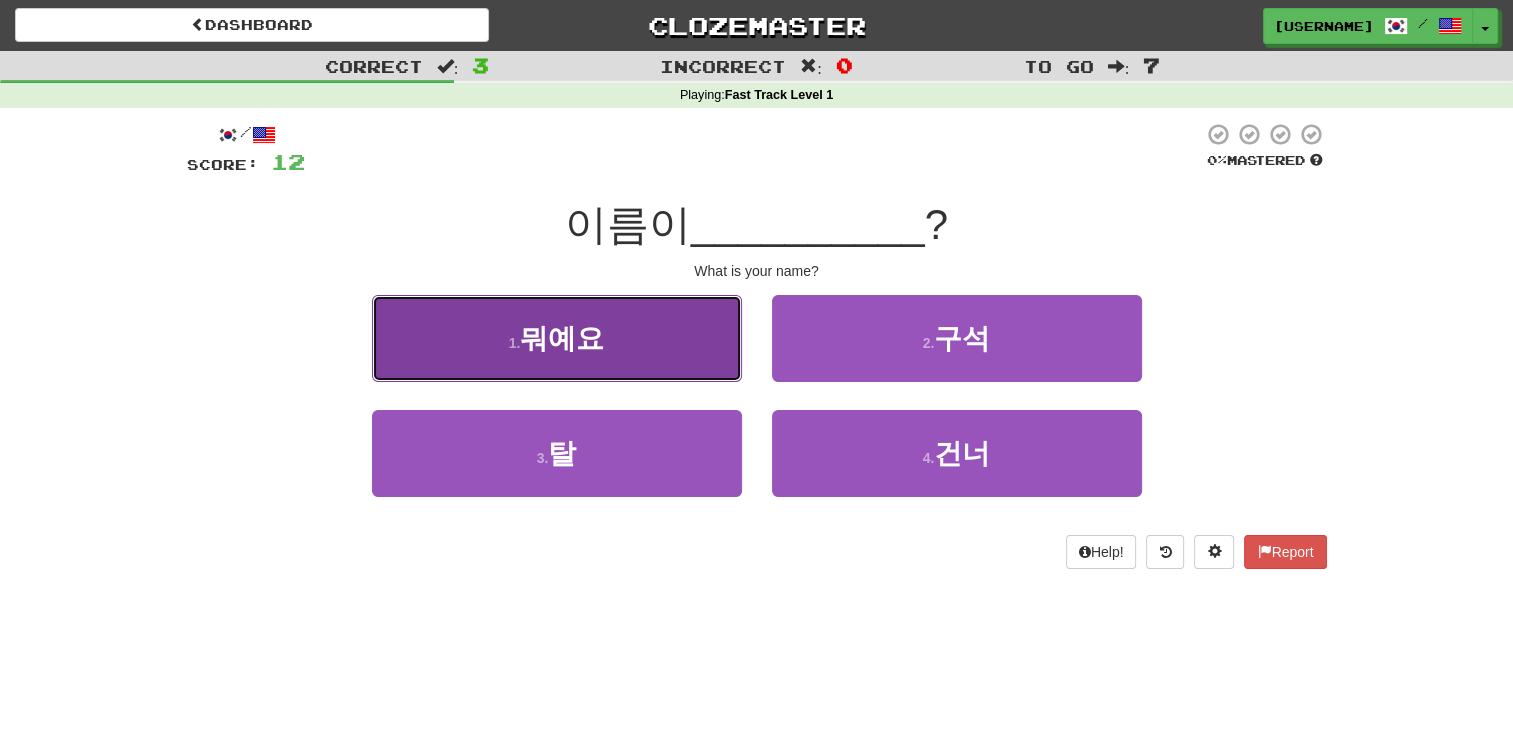 click on "1 .  뭐예요" at bounding box center (557, 338) 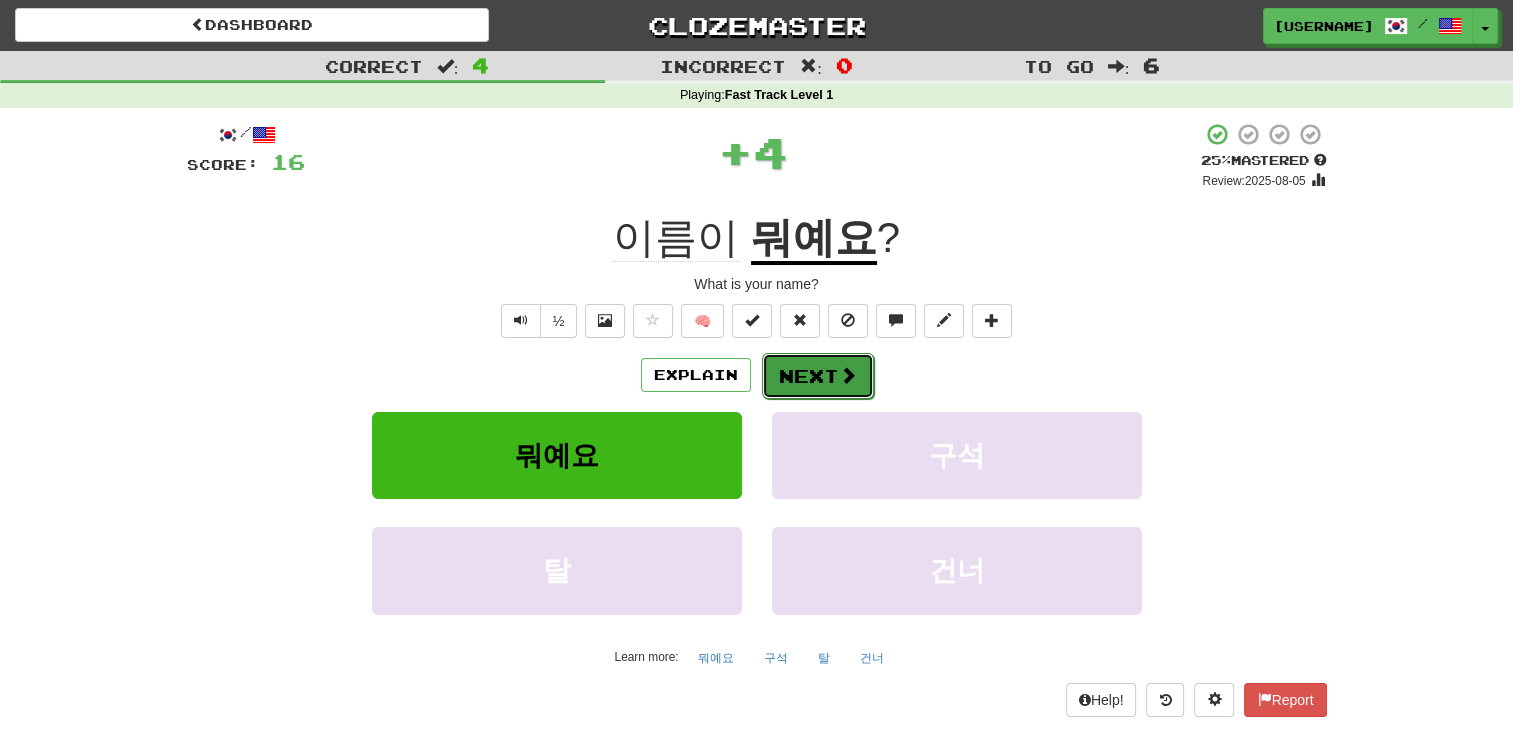 click on "Next" at bounding box center (818, 376) 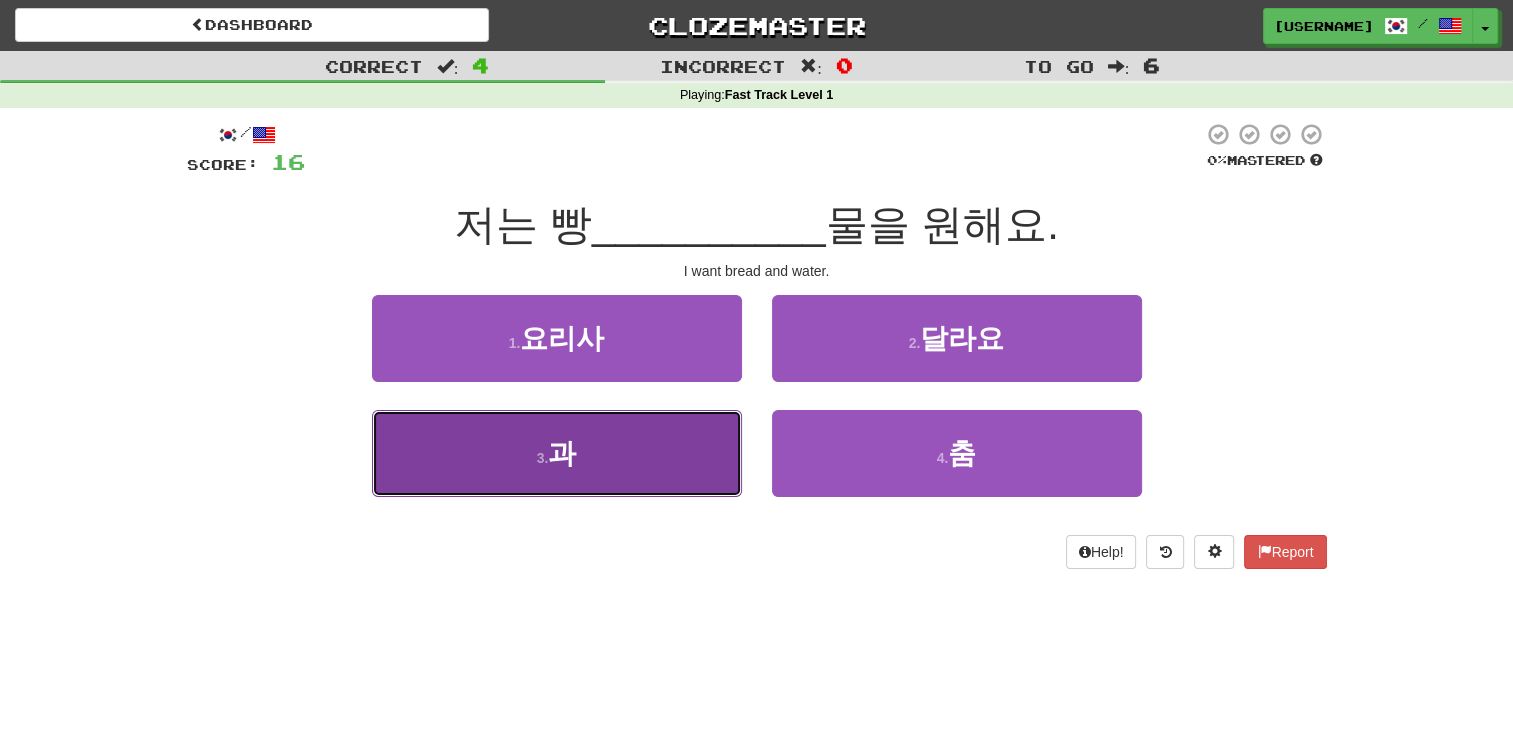 click on "3 .  과" at bounding box center (557, 453) 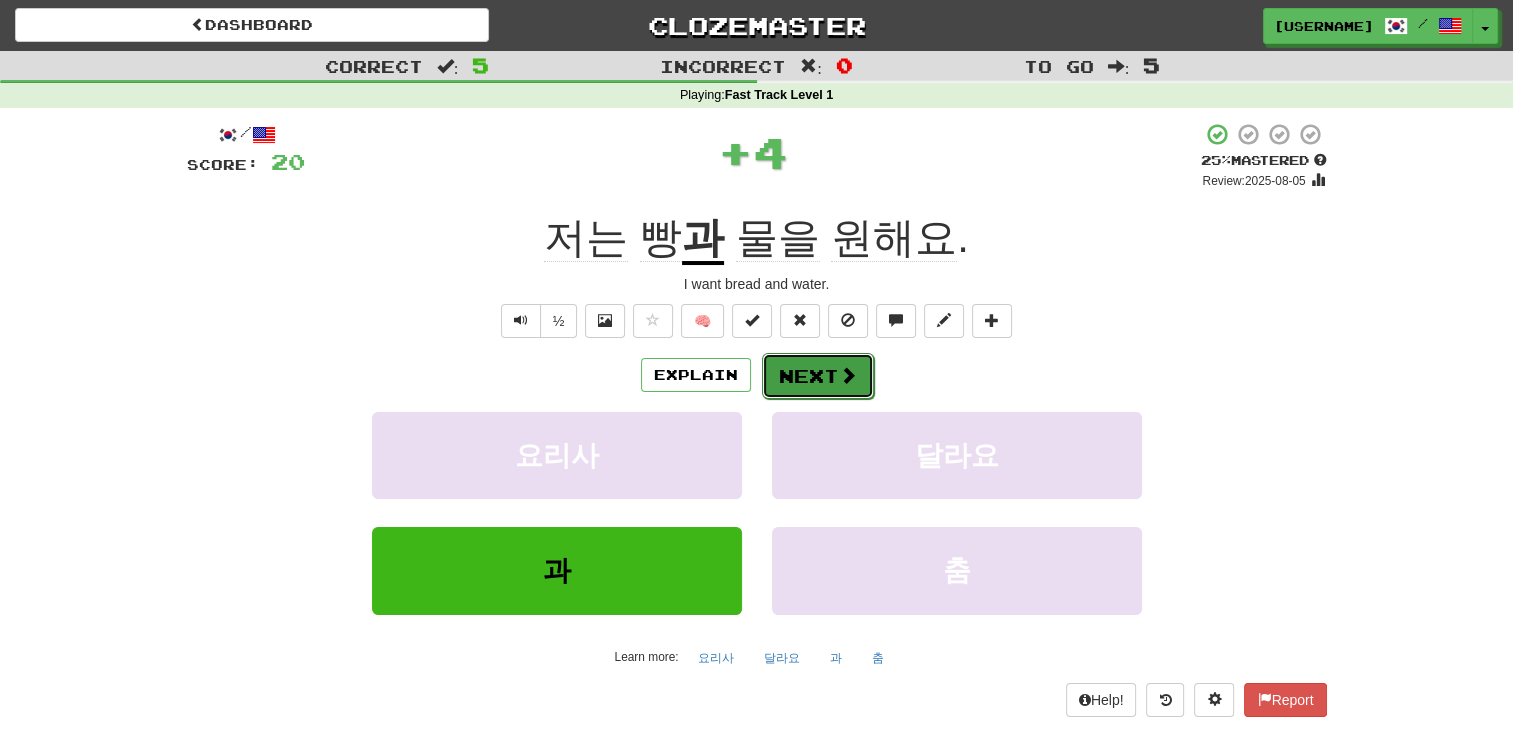 click on "Next" at bounding box center (818, 376) 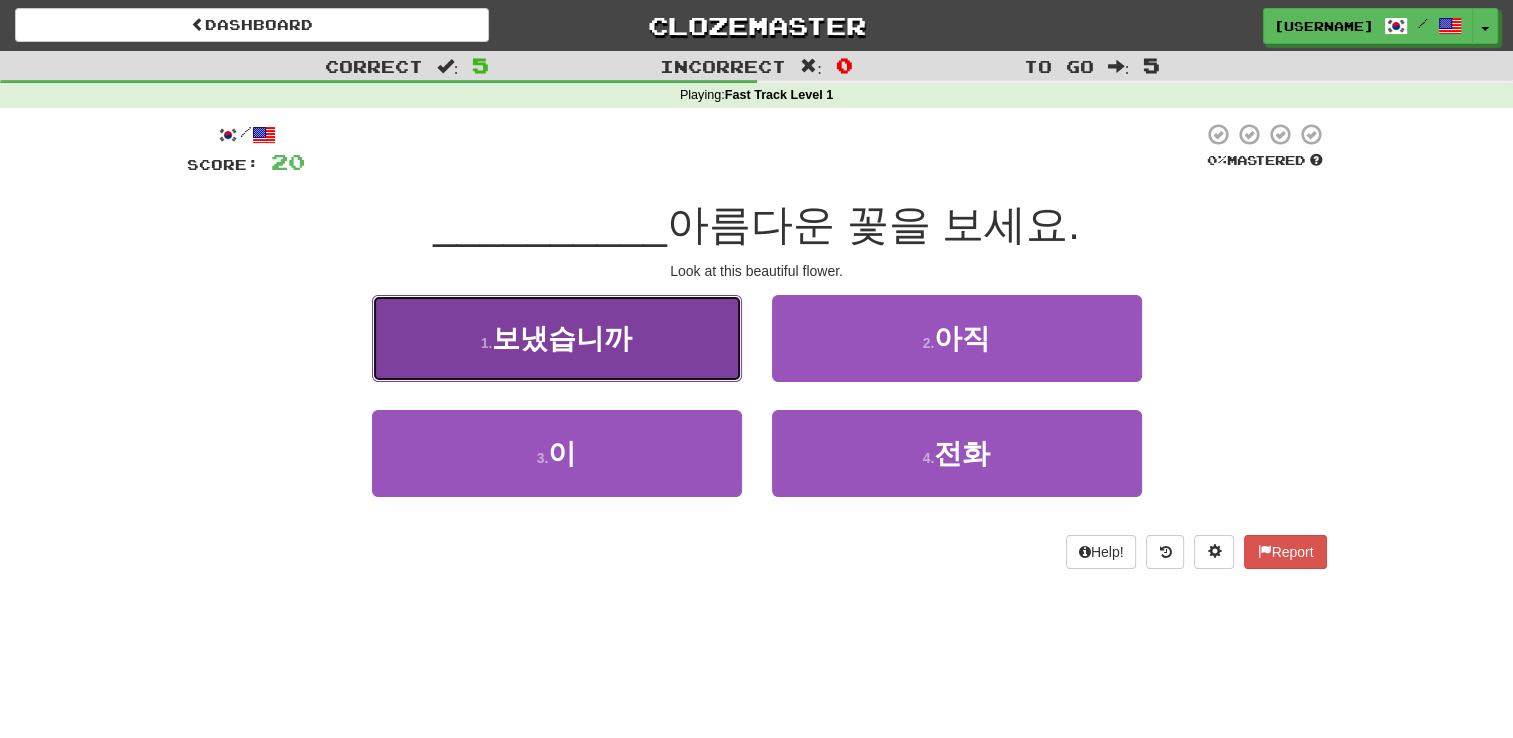 click on "1 .  보냈습니까" at bounding box center (557, 338) 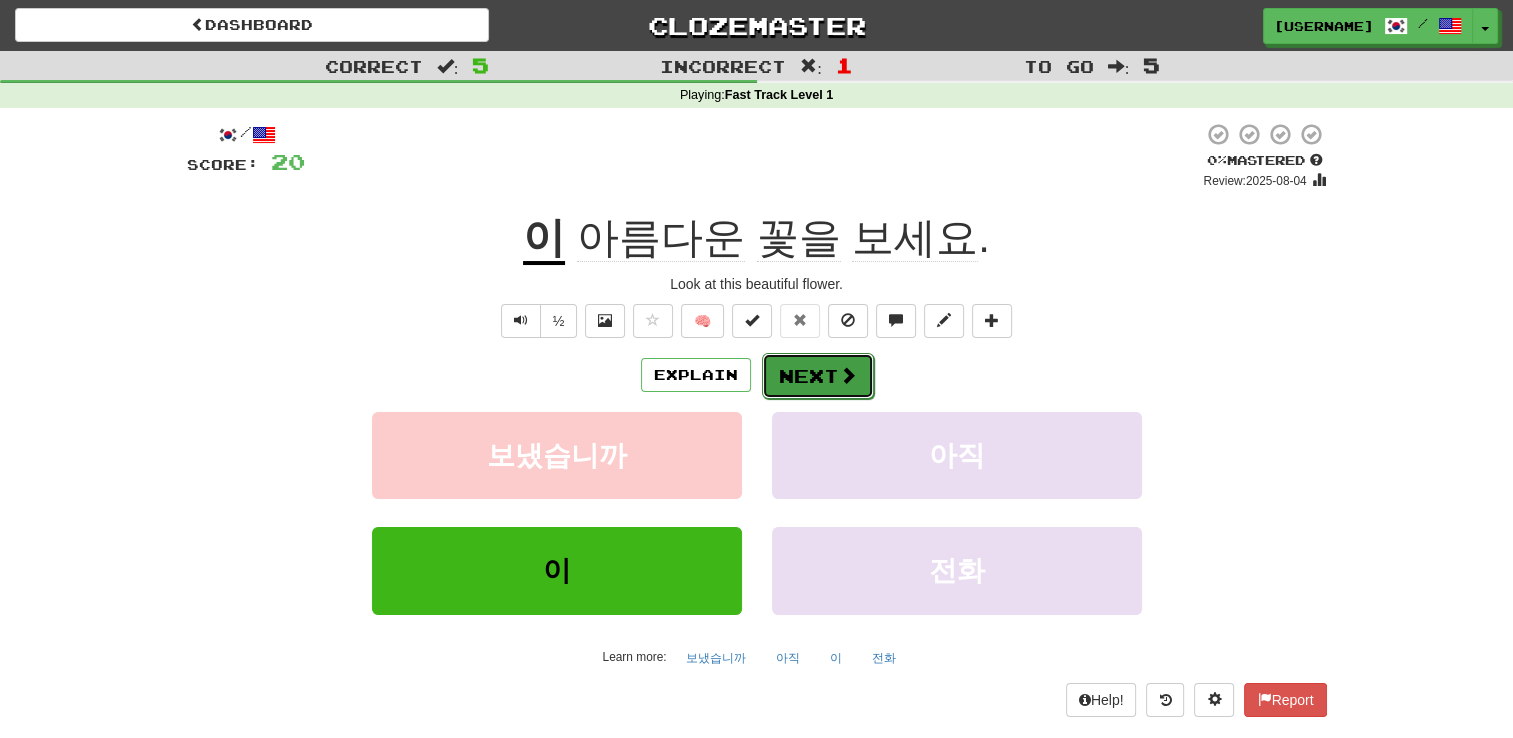 click on "Next" at bounding box center [818, 376] 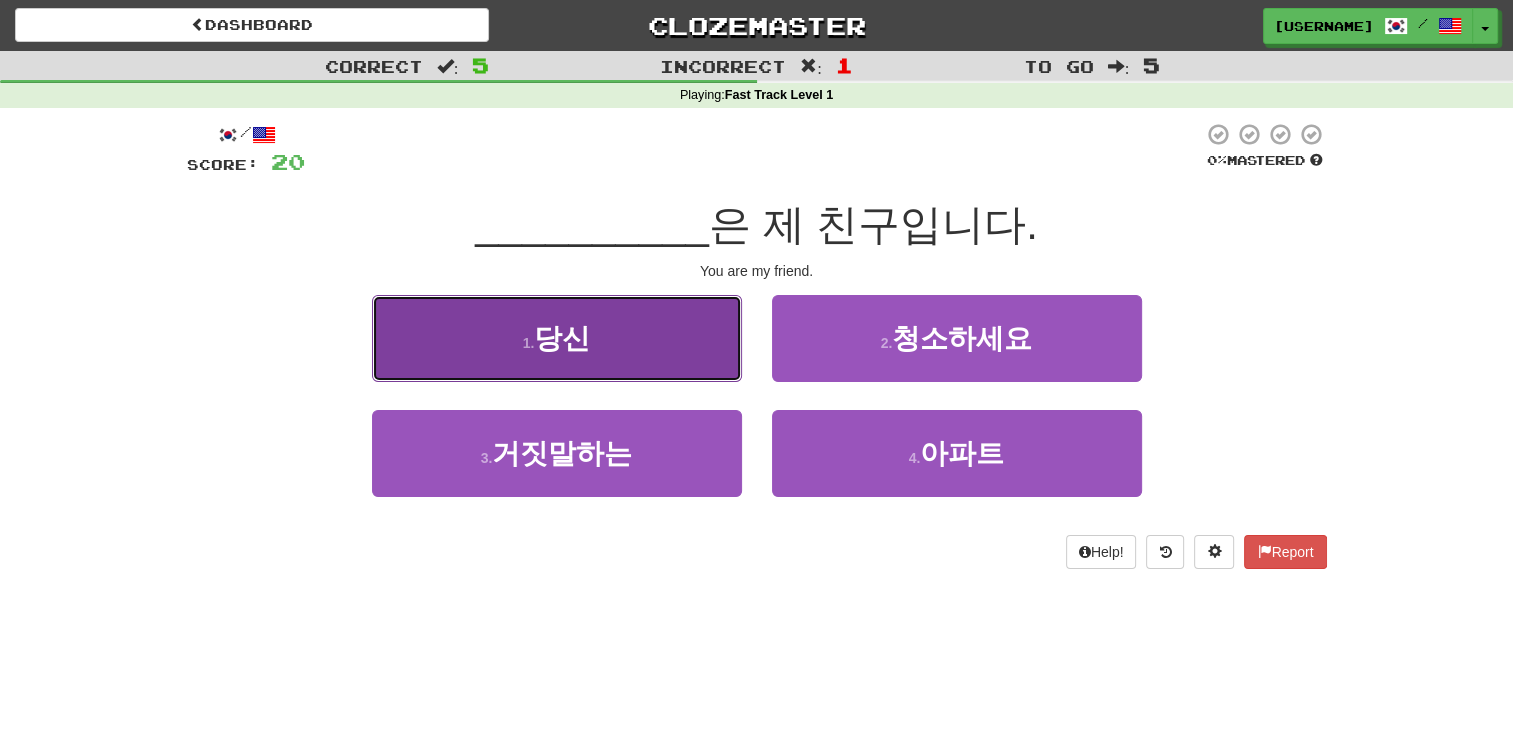 click on "1 .  당신" at bounding box center (557, 338) 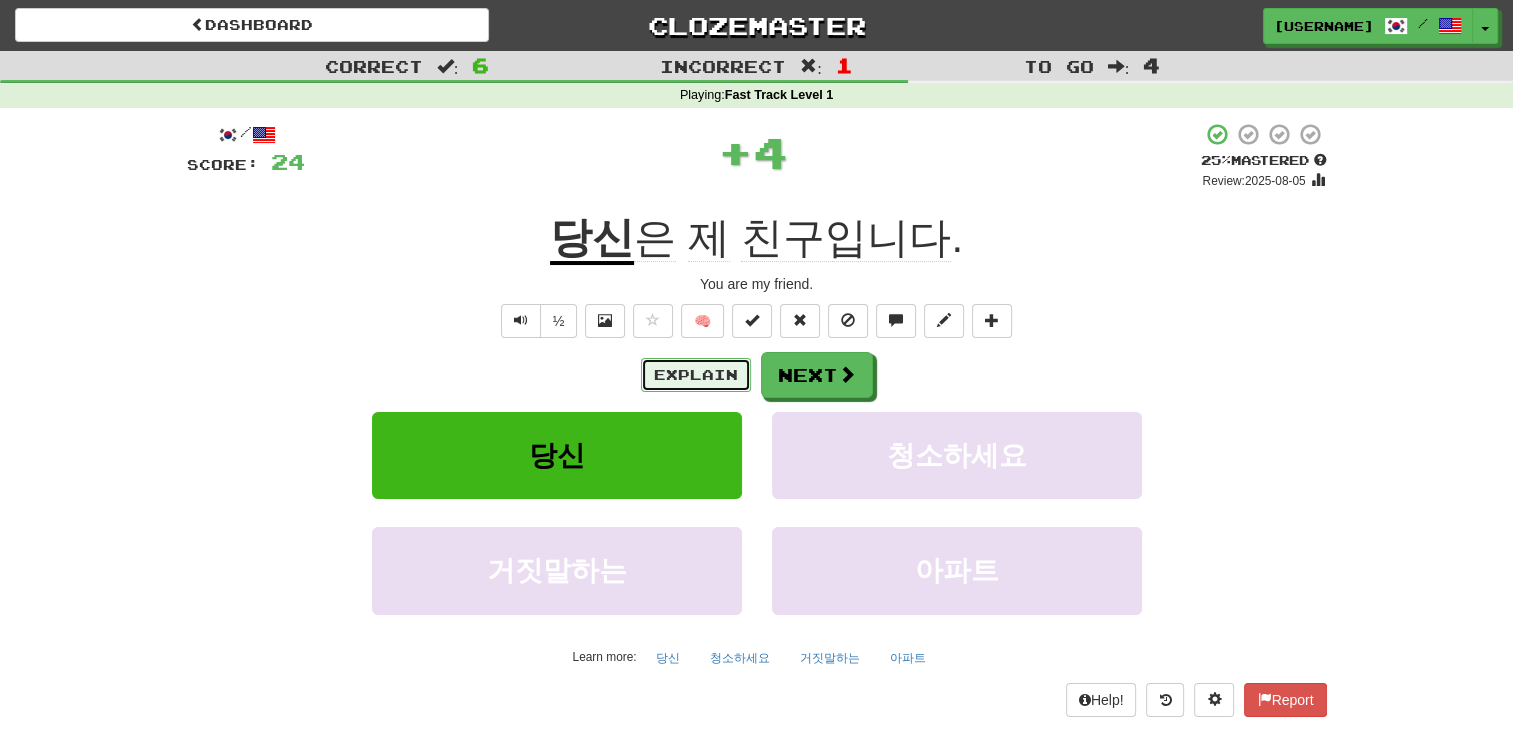 click on "Explain" at bounding box center (696, 375) 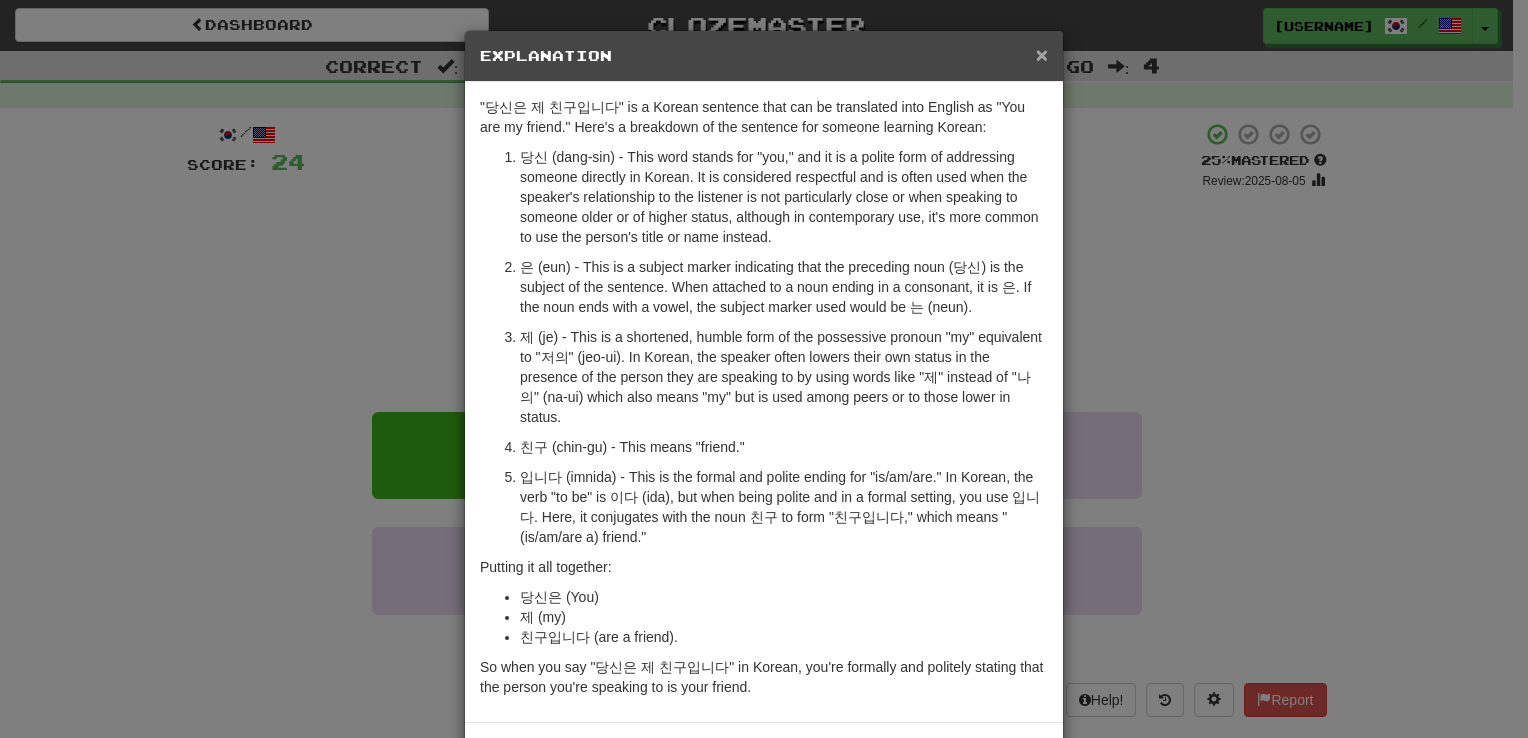 click on "×" at bounding box center [1042, 54] 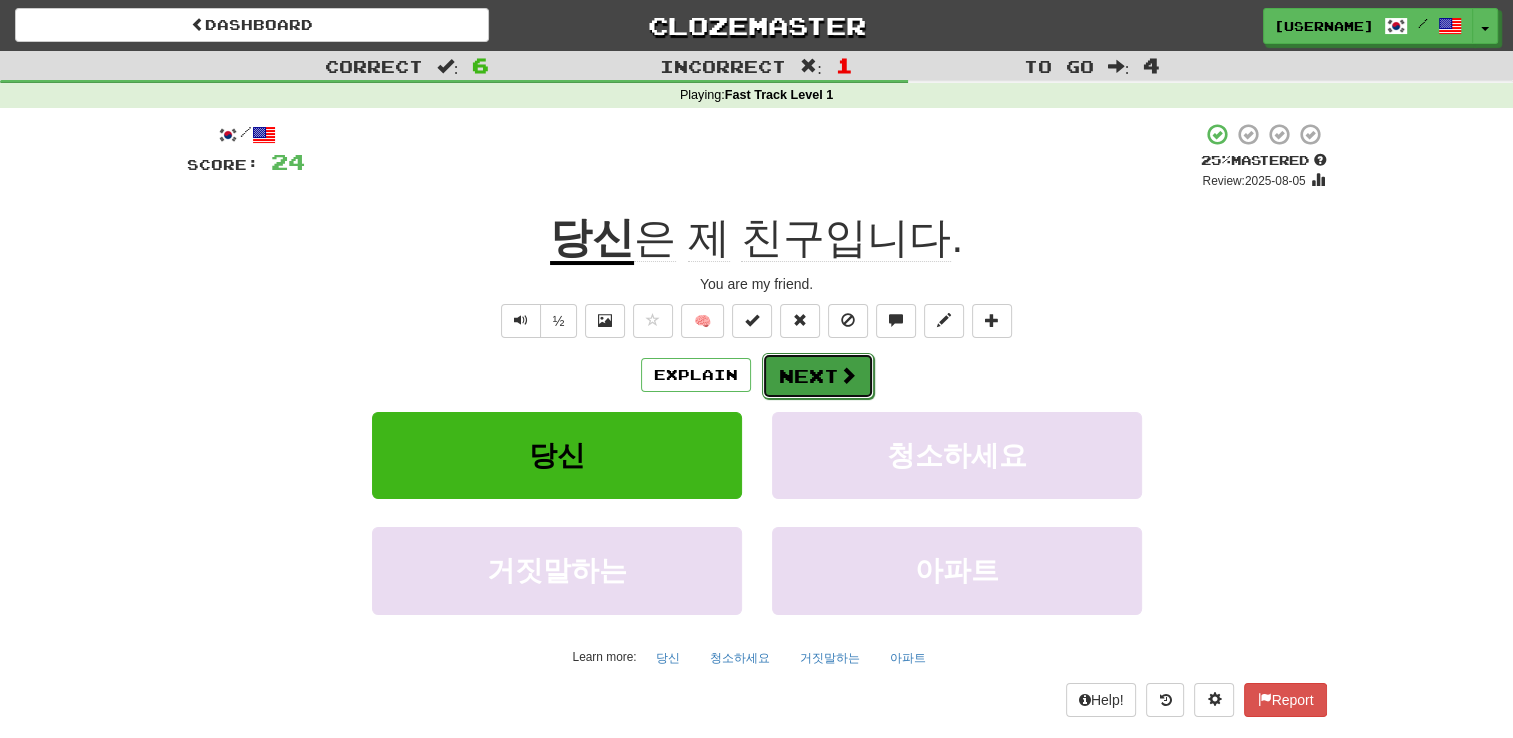 click on "Next" at bounding box center (818, 376) 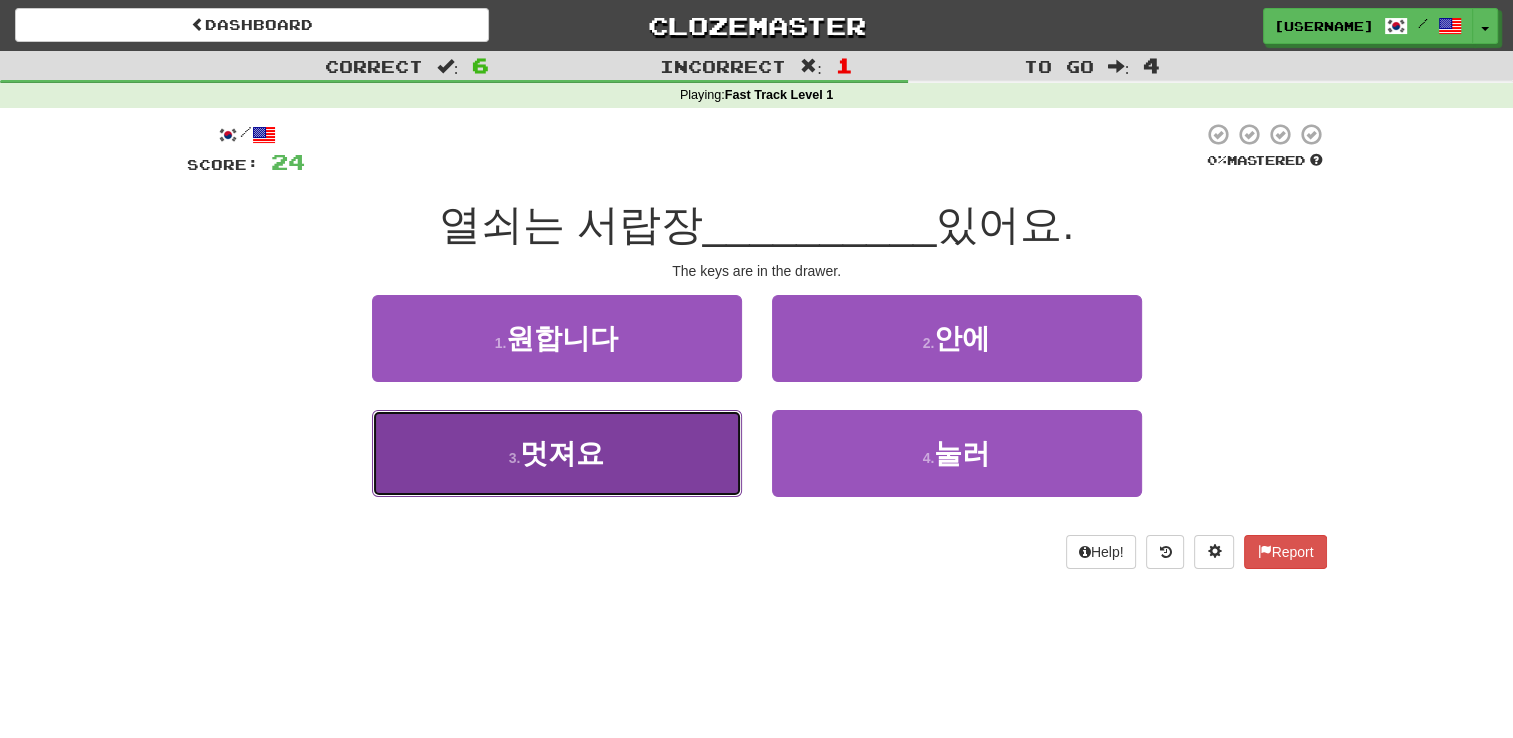 click on "3 .  멋져요" at bounding box center (557, 453) 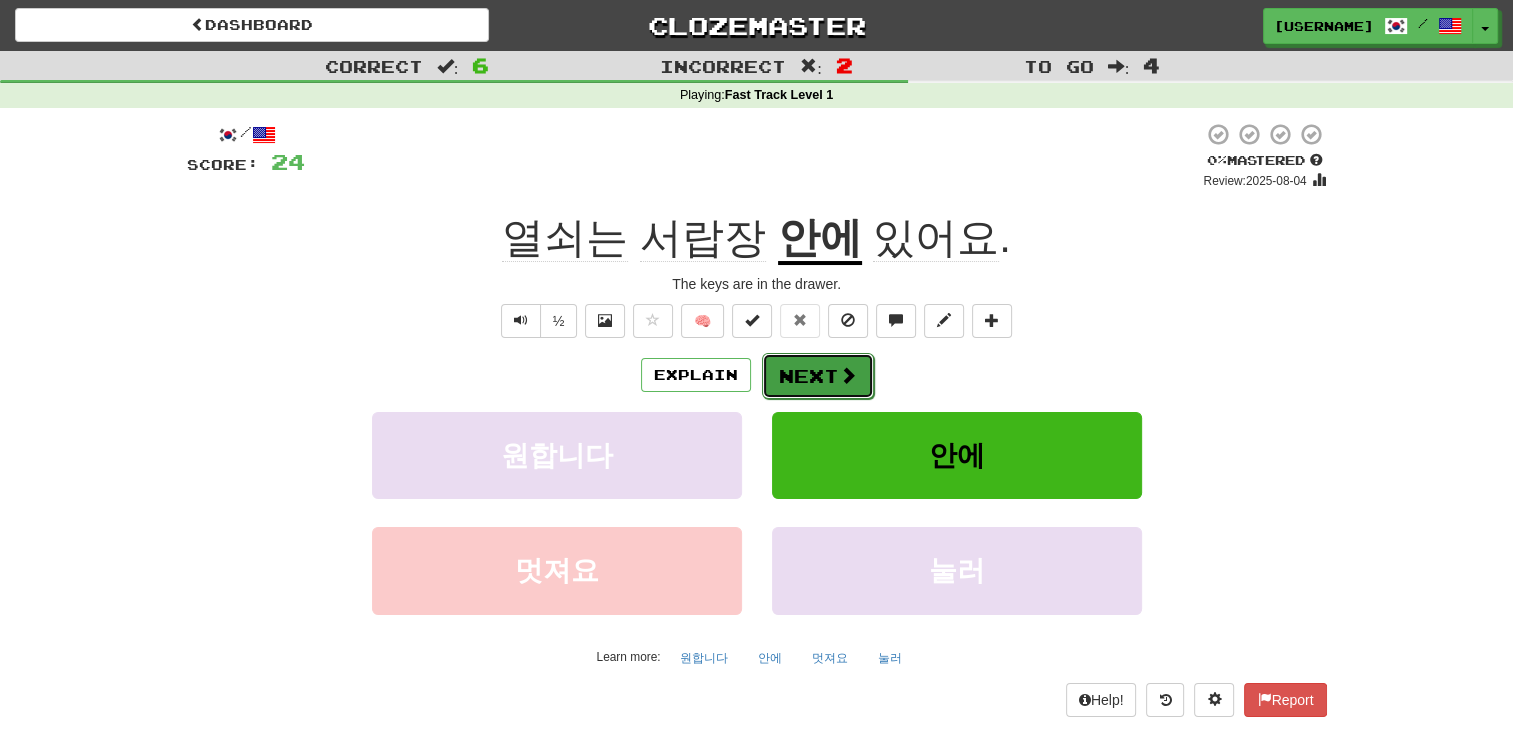 click on "Next" at bounding box center [818, 376] 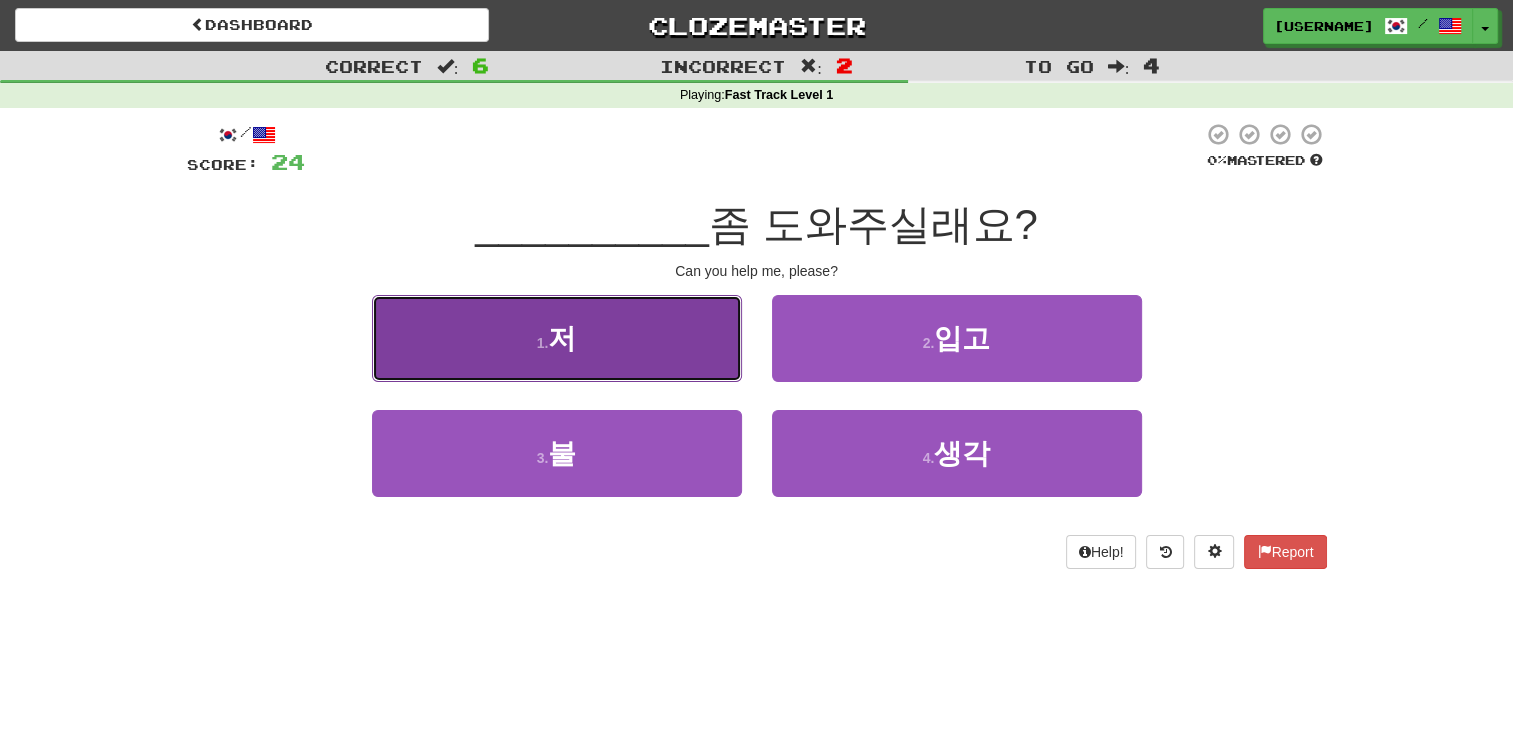 click on "1 .  저" at bounding box center (557, 338) 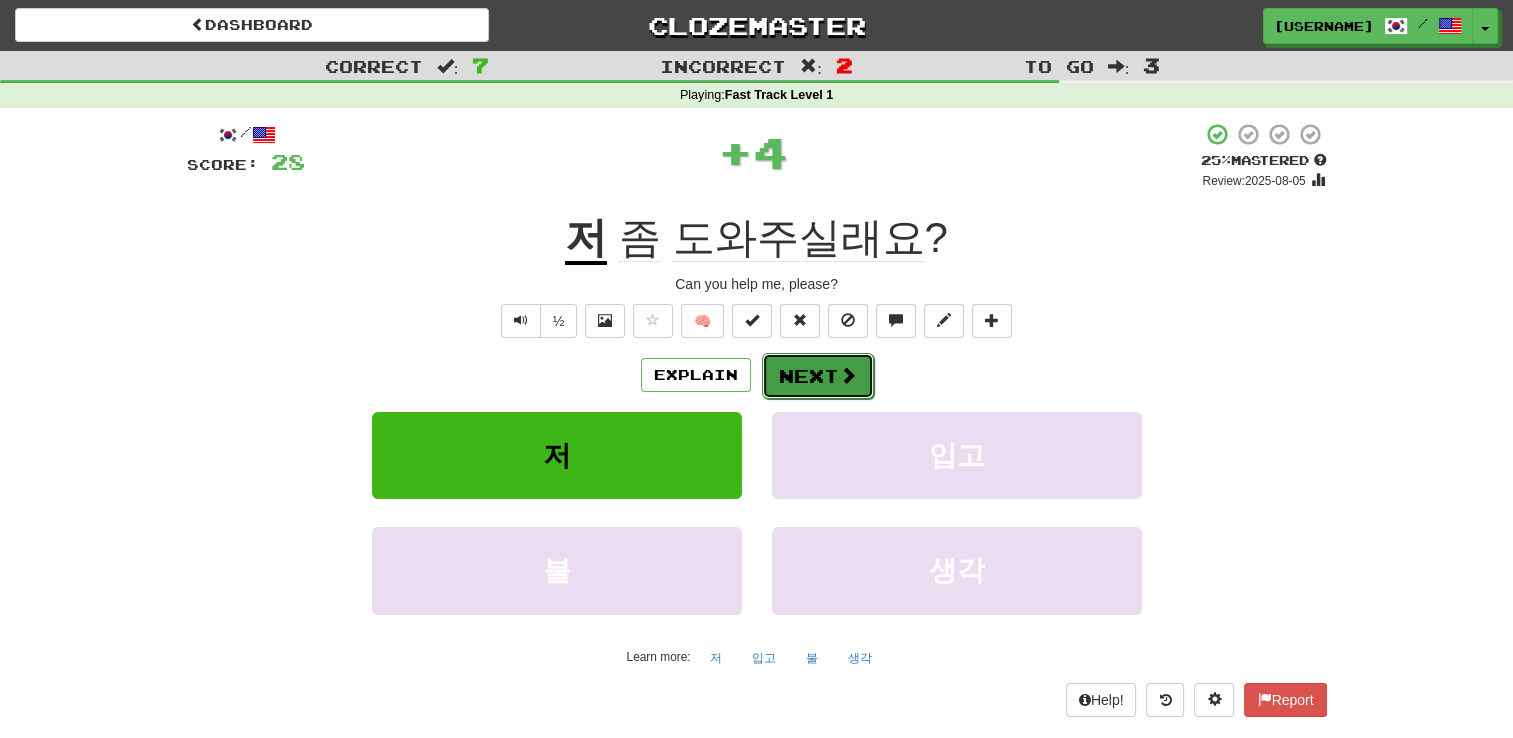 click at bounding box center (848, 375) 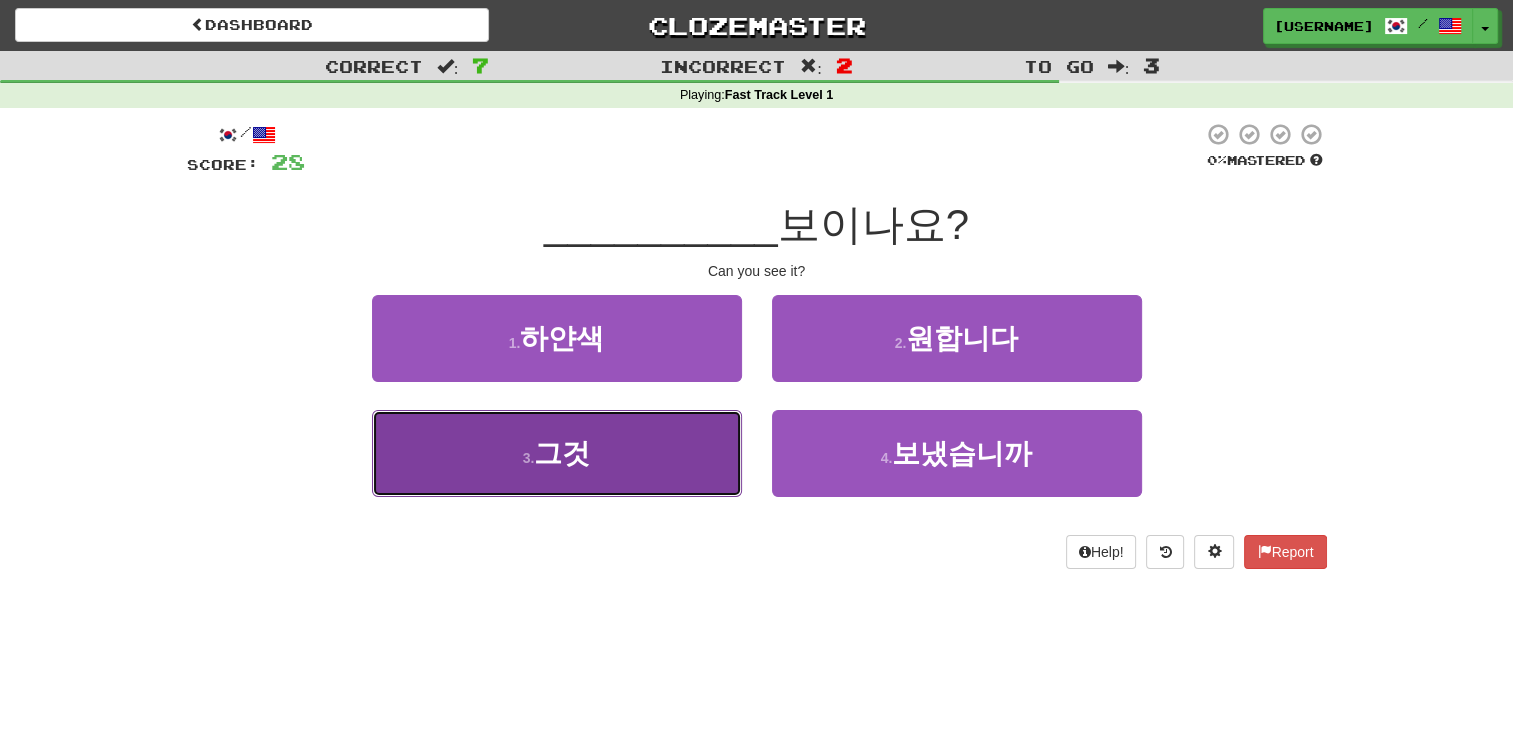 click on "3 .  그것" at bounding box center [557, 453] 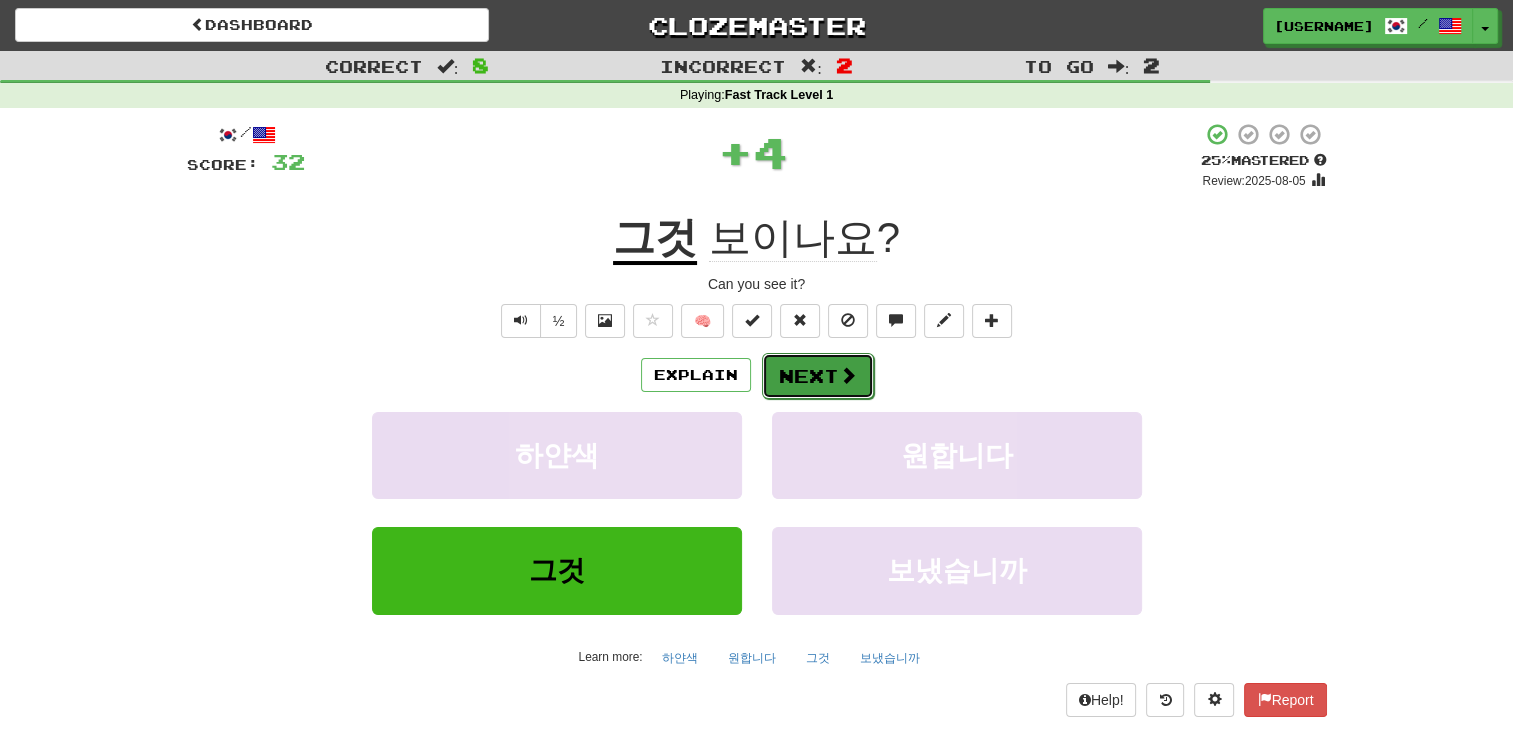 click on "Next" at bounding box center [818, 376] 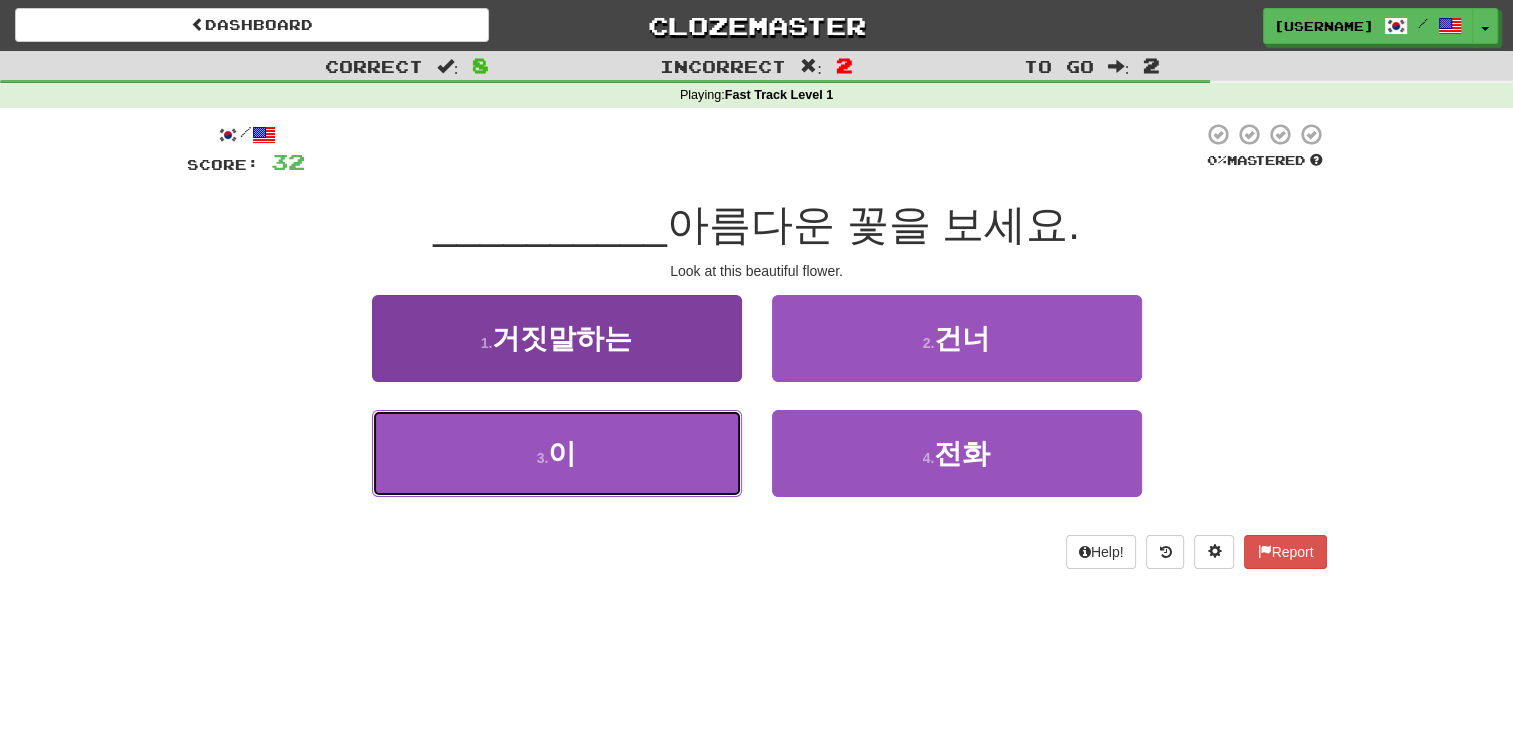 click on "3 .  이" at bounding box center [557, 453] 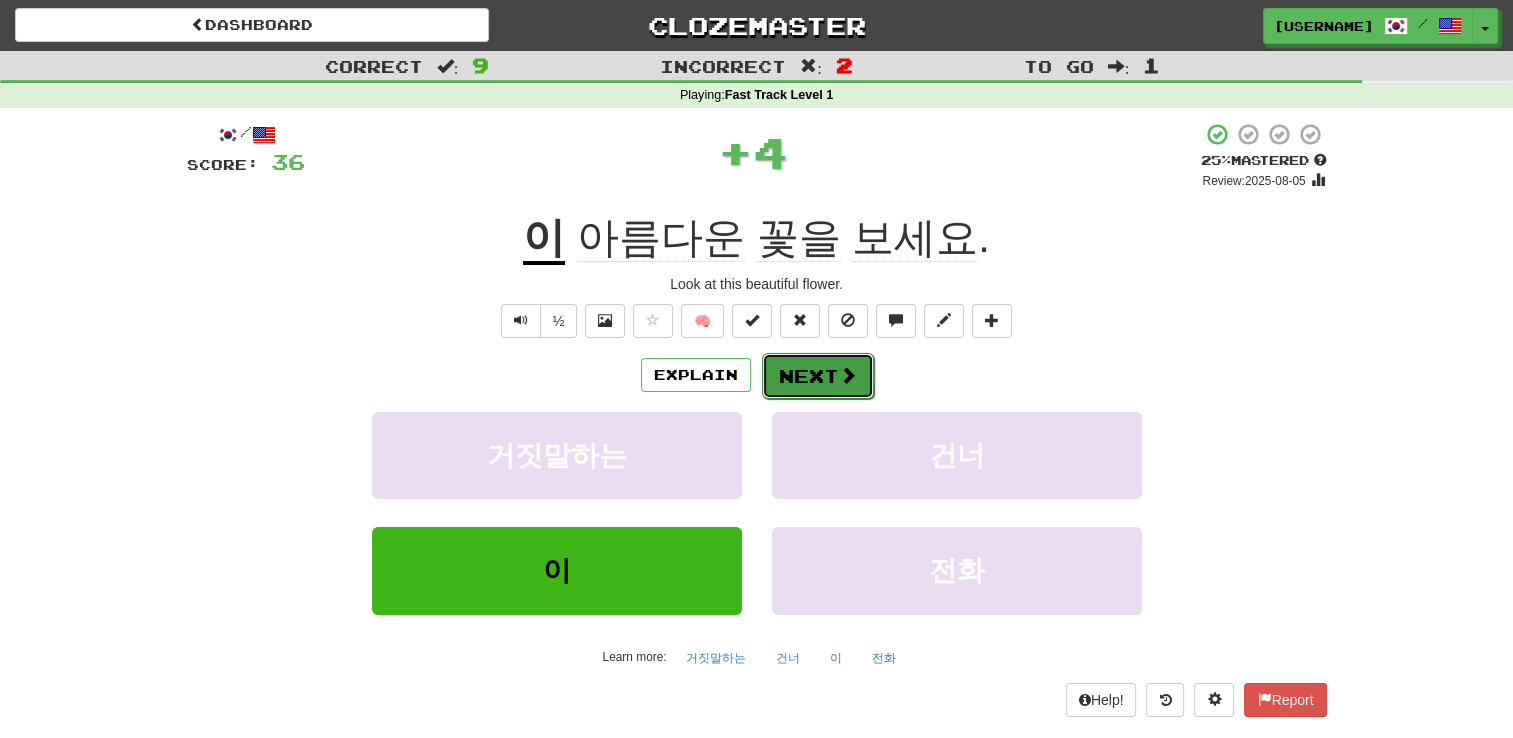 click on "Next" at bounding box center [818, 376] 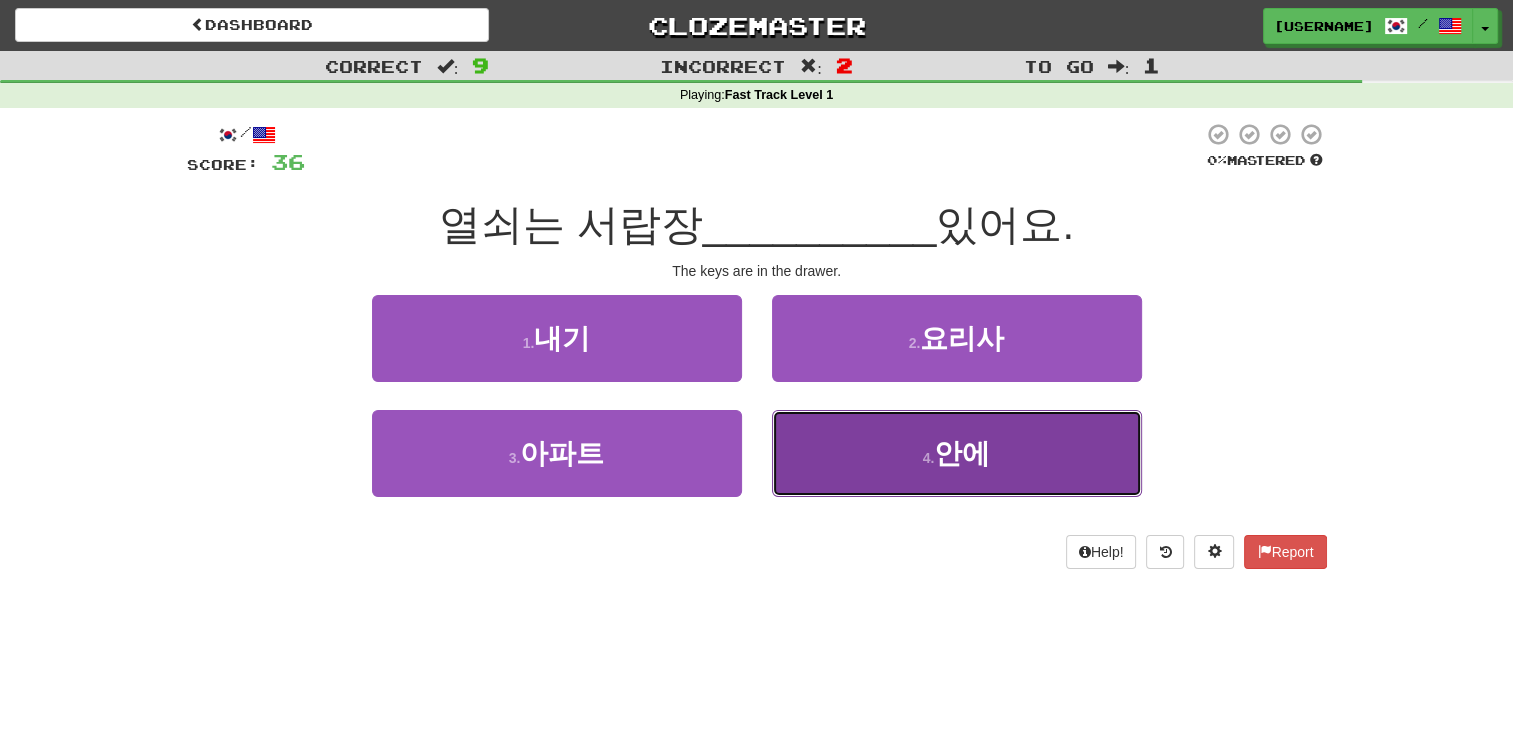 click on "4 .  안에" at bounding box center (957, 453) 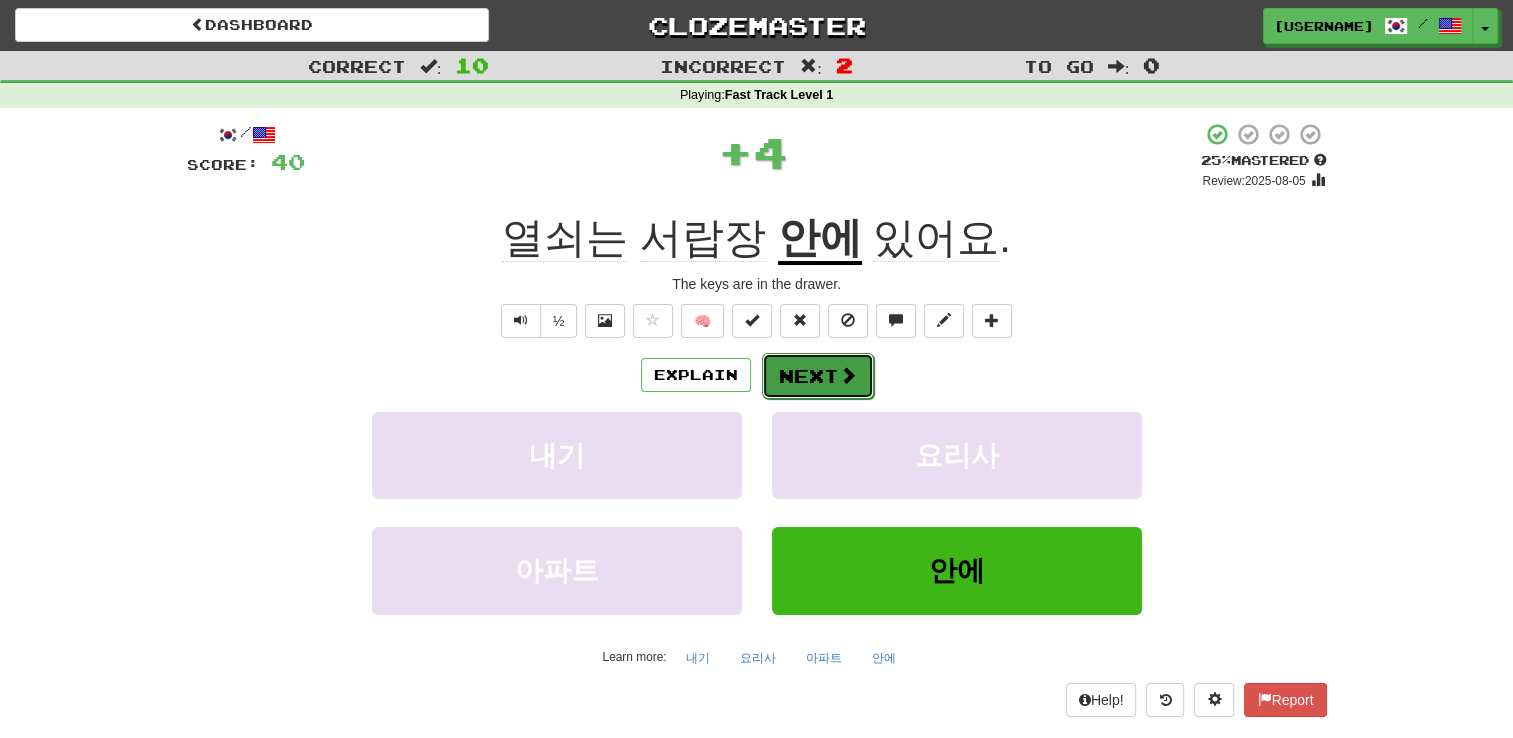 click on "Next" at bounding box center (818, 376) 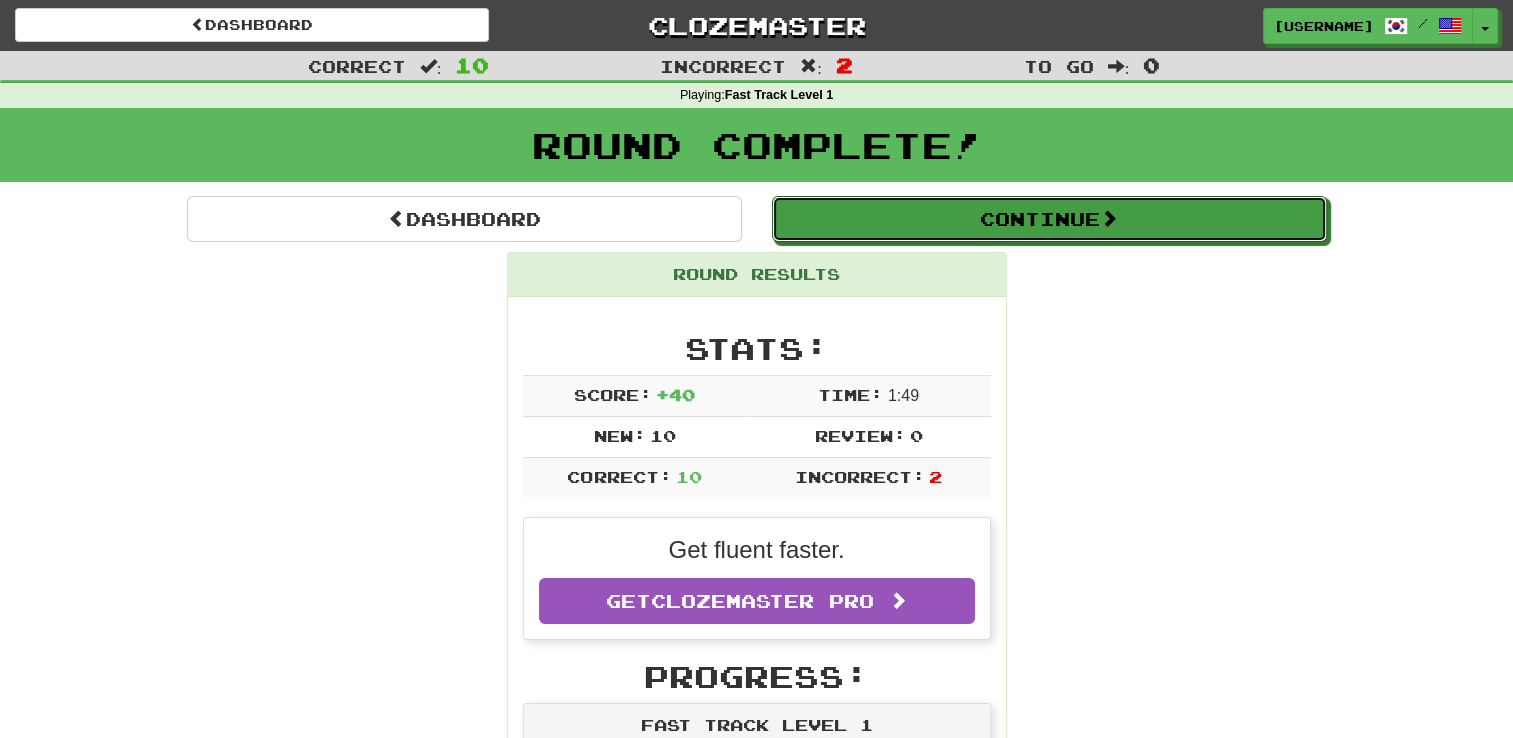 click on "Continue" at bounding box center [1049, 219] 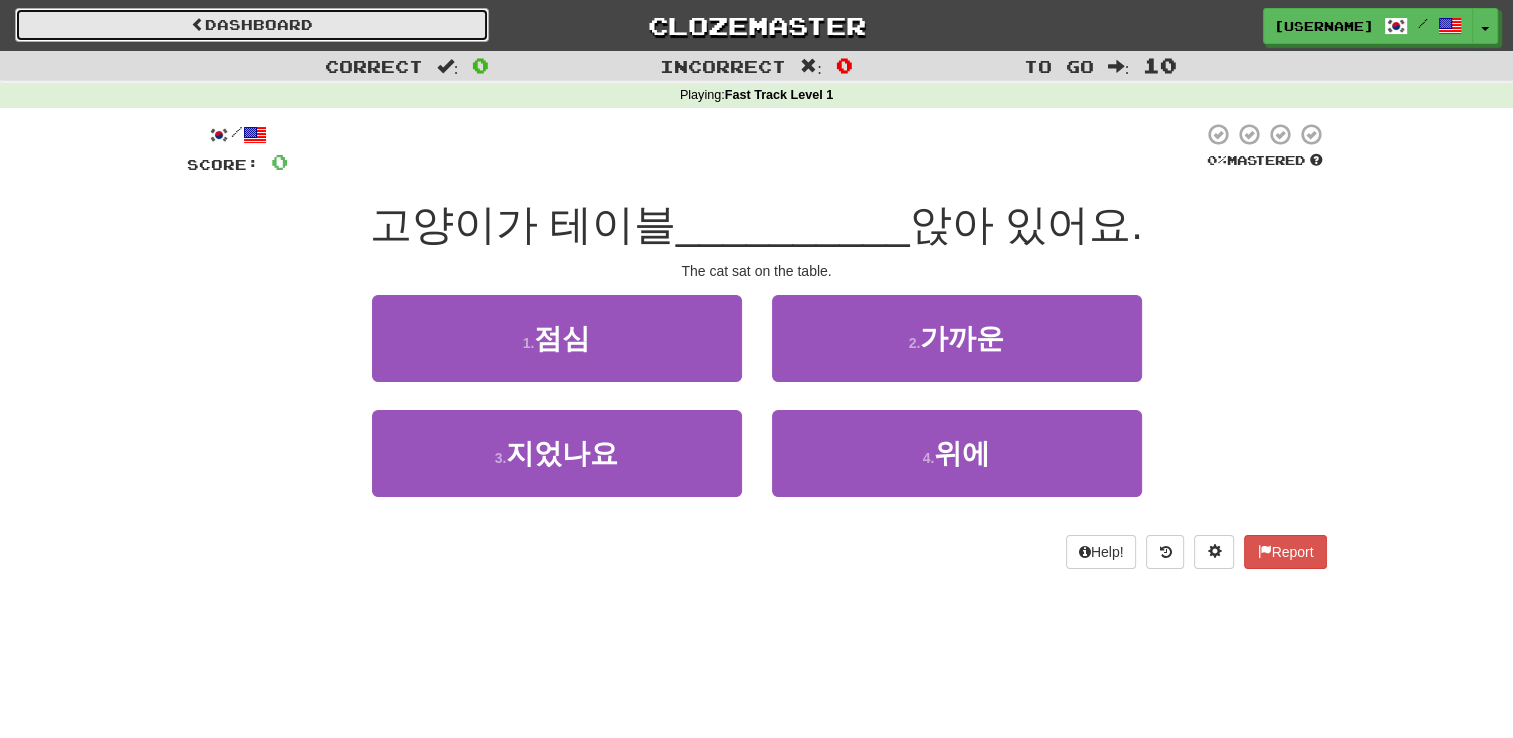 click on "Dashboard" at bounding box center [252, 25] 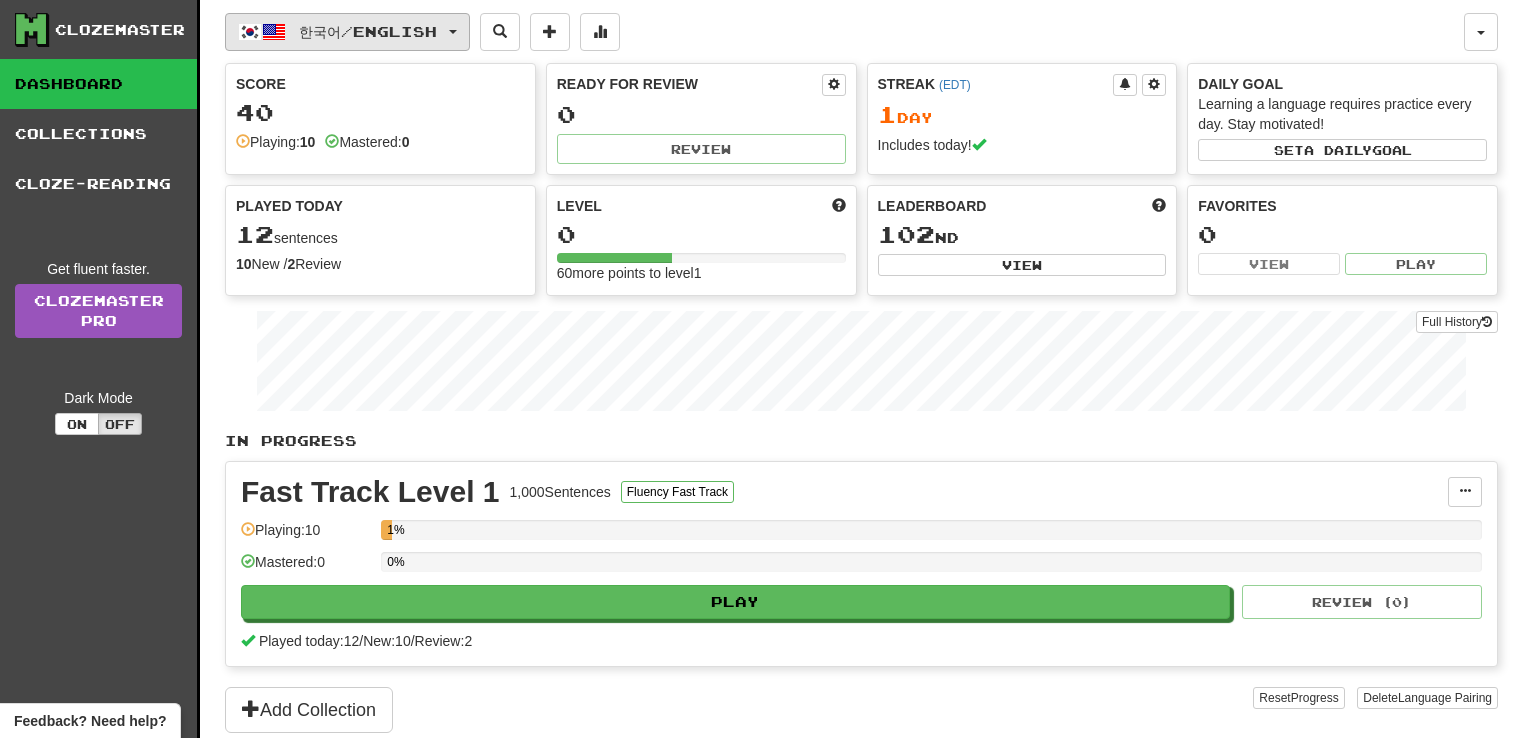 scroll, scrollTop: 0, scrollLeft: 0, axis: both 